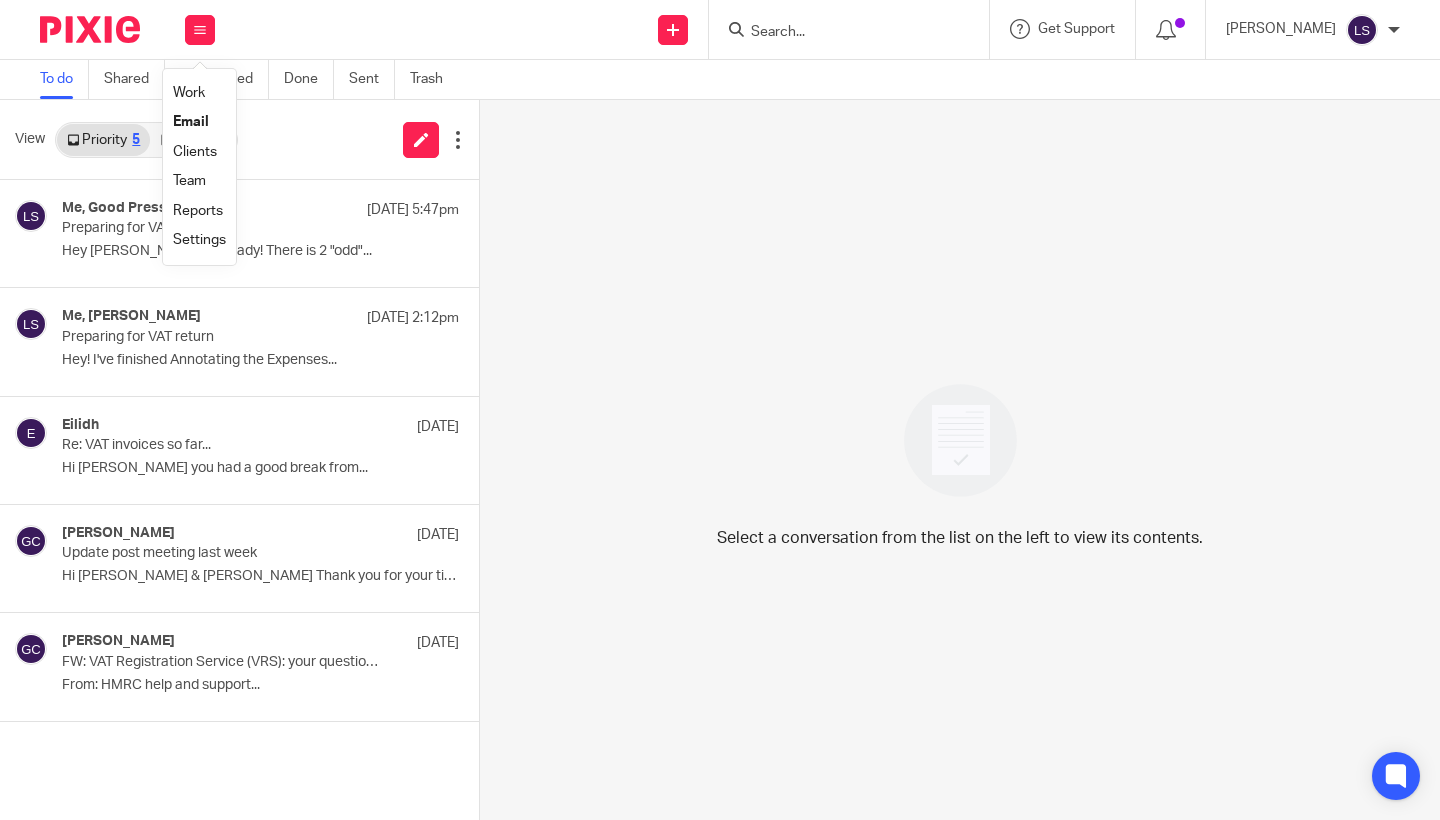 scroll, scrollTop: 0, scrollLeft: 0, axis: both 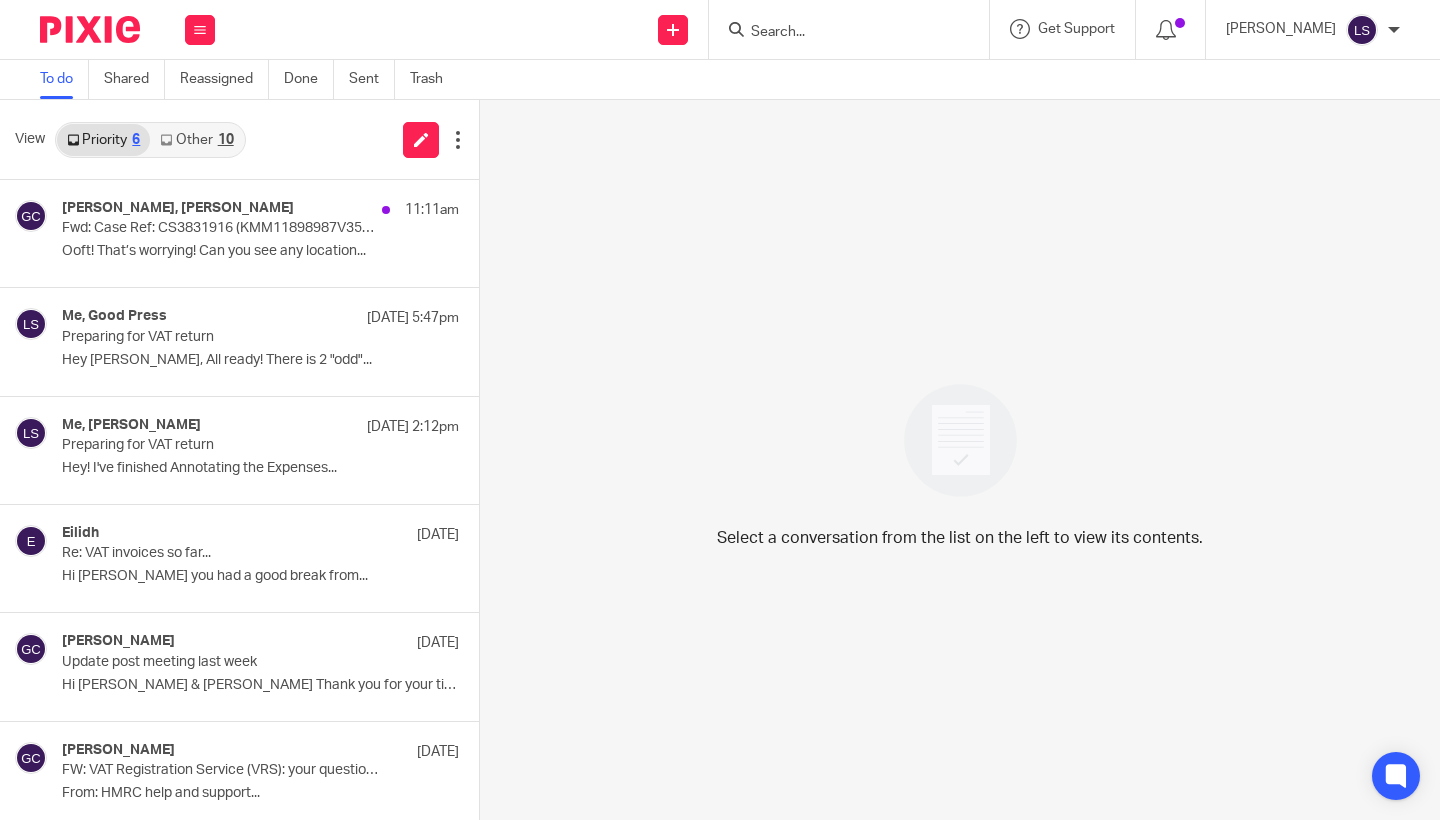 click on "Other
10" at bounding box center (196, 140) 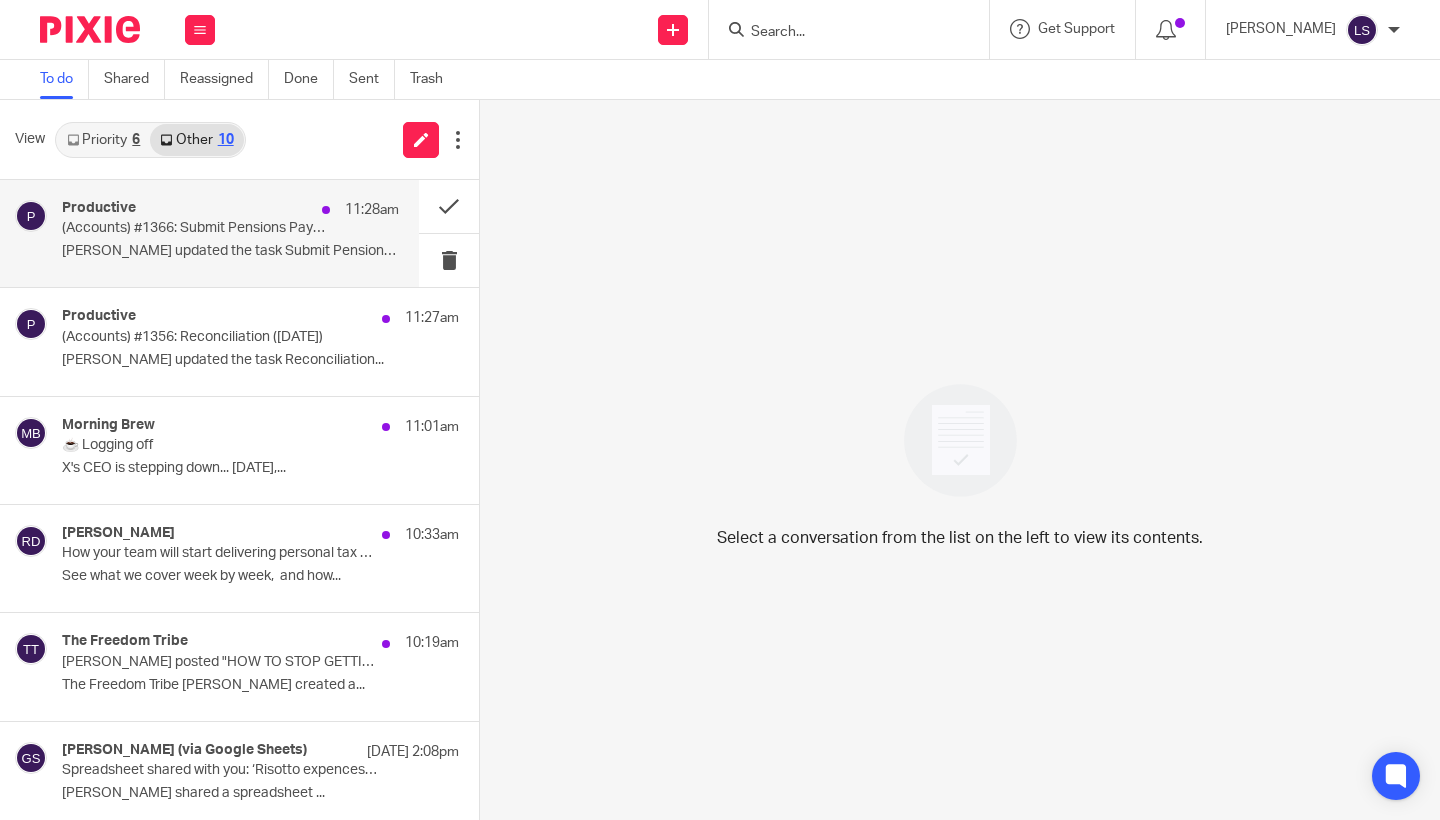 click on "Productive
11:28am" at bounding box center [230, 210] 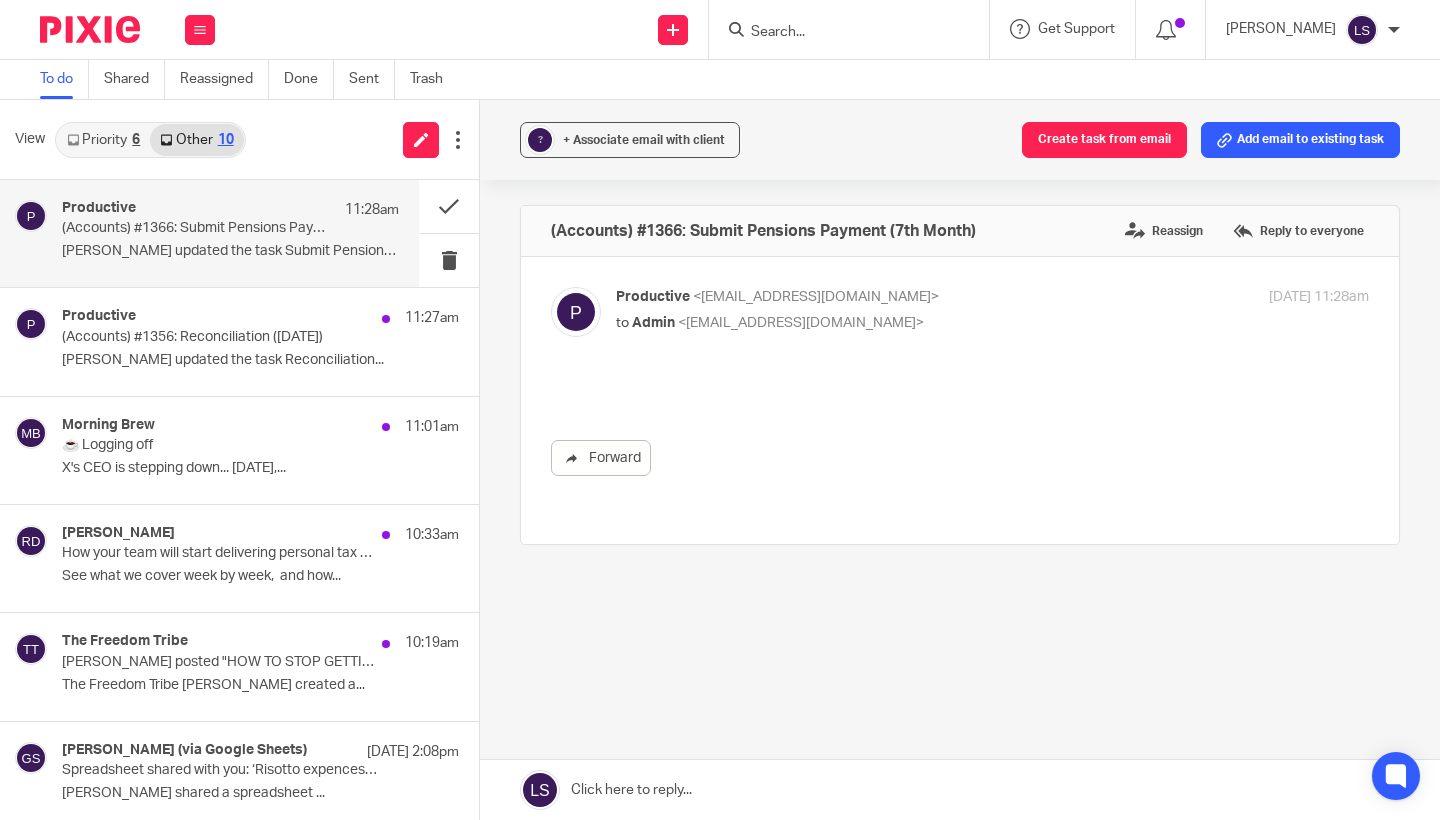 scroll, scrollTop: 0, scrollLeft: 0, axis: both 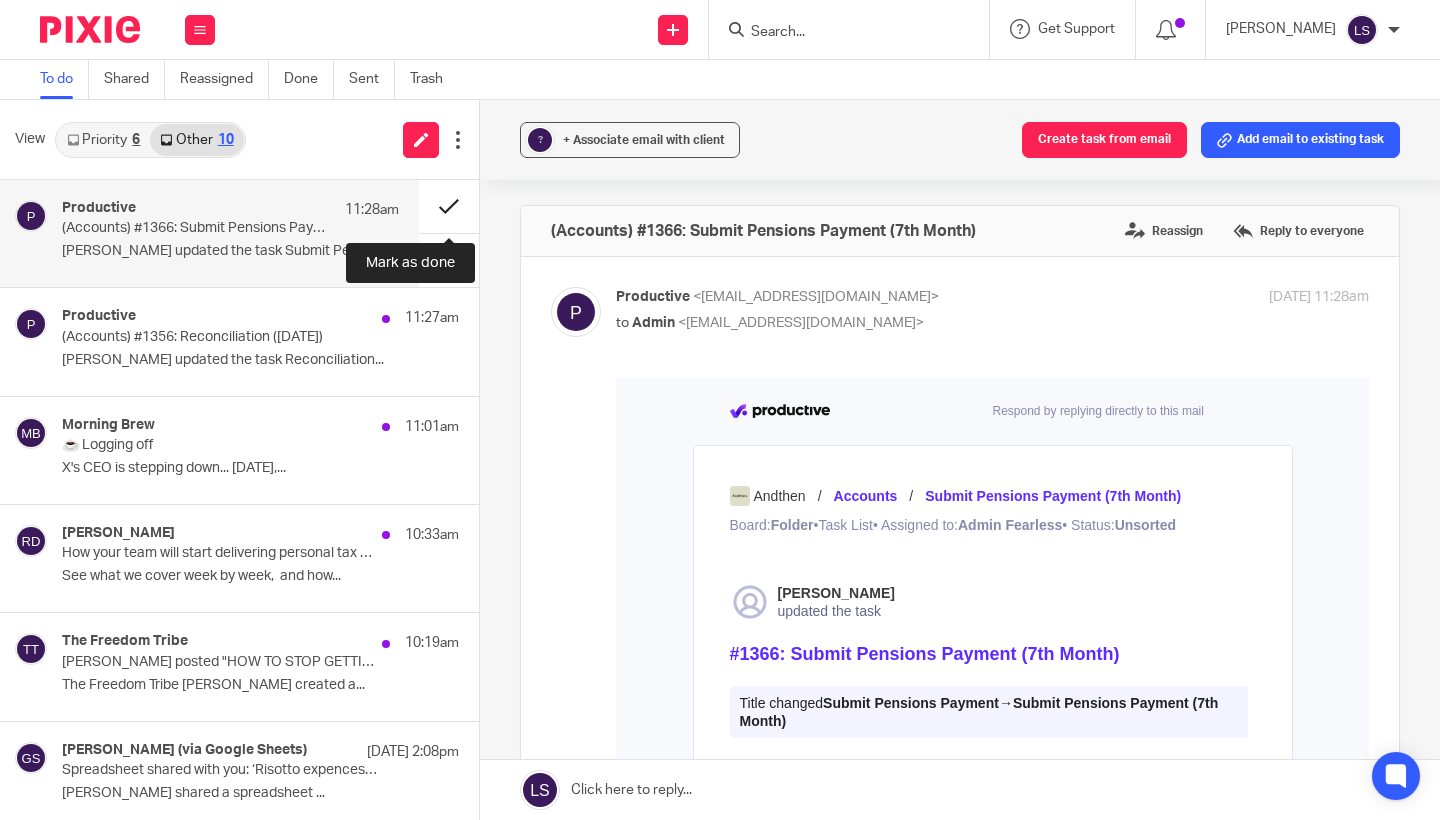 click at bounding box center [449, 206] 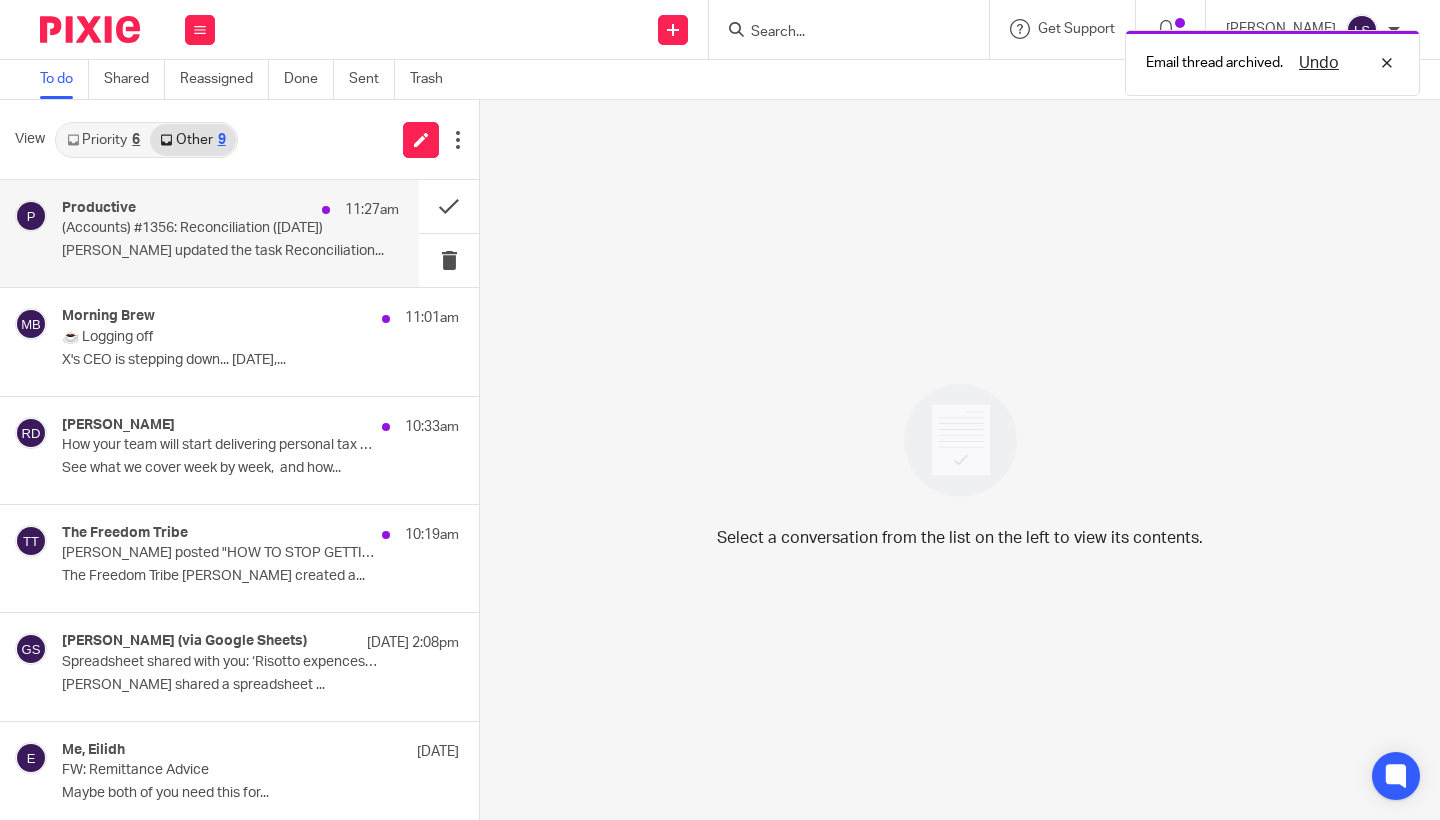click on "(Accounts) #1356: Reconciliation ([DATE])" at bounding box center (197, 228) 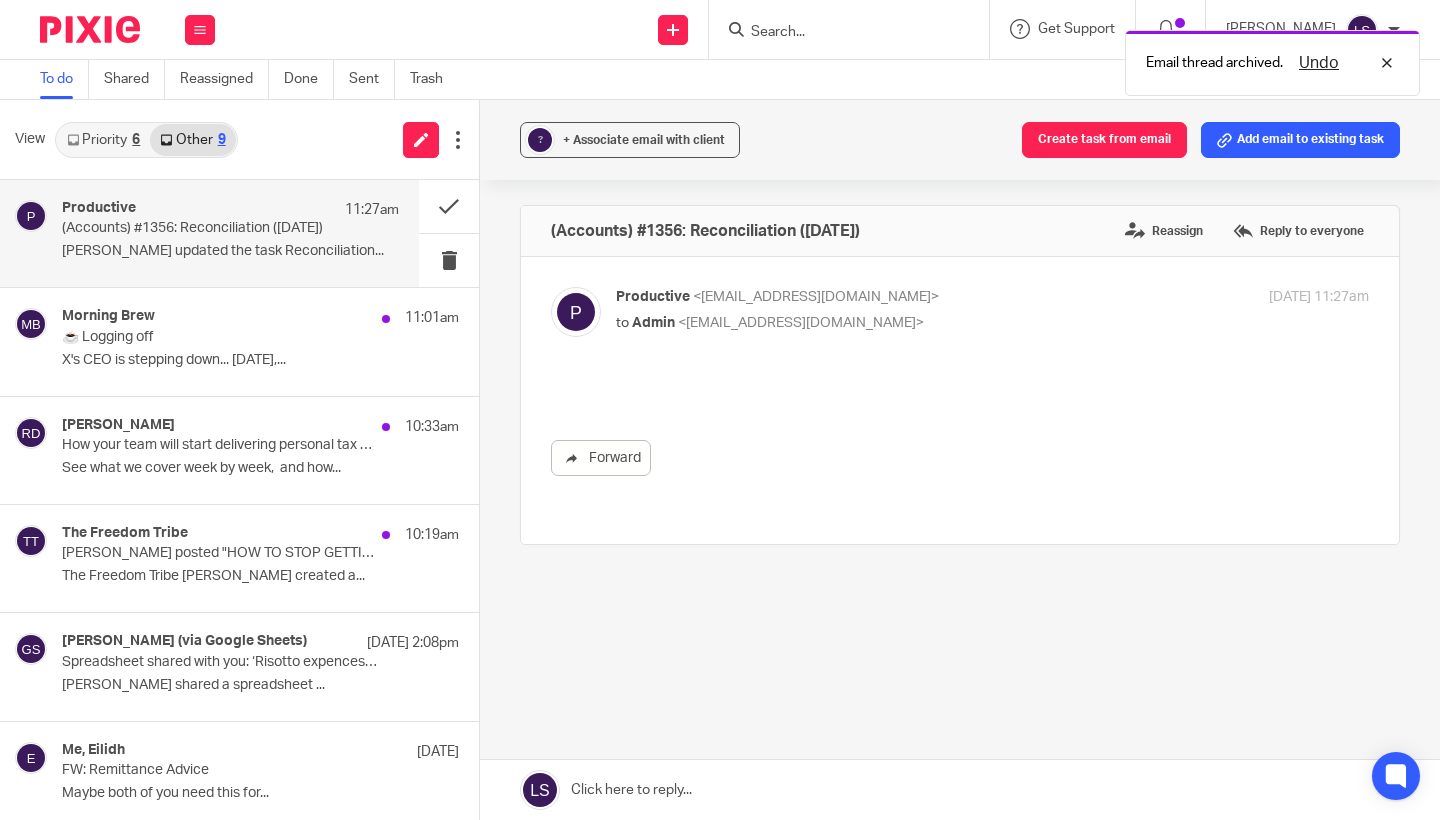 scroll, scrollTop: 0, scrollLeft: 0, axis: both 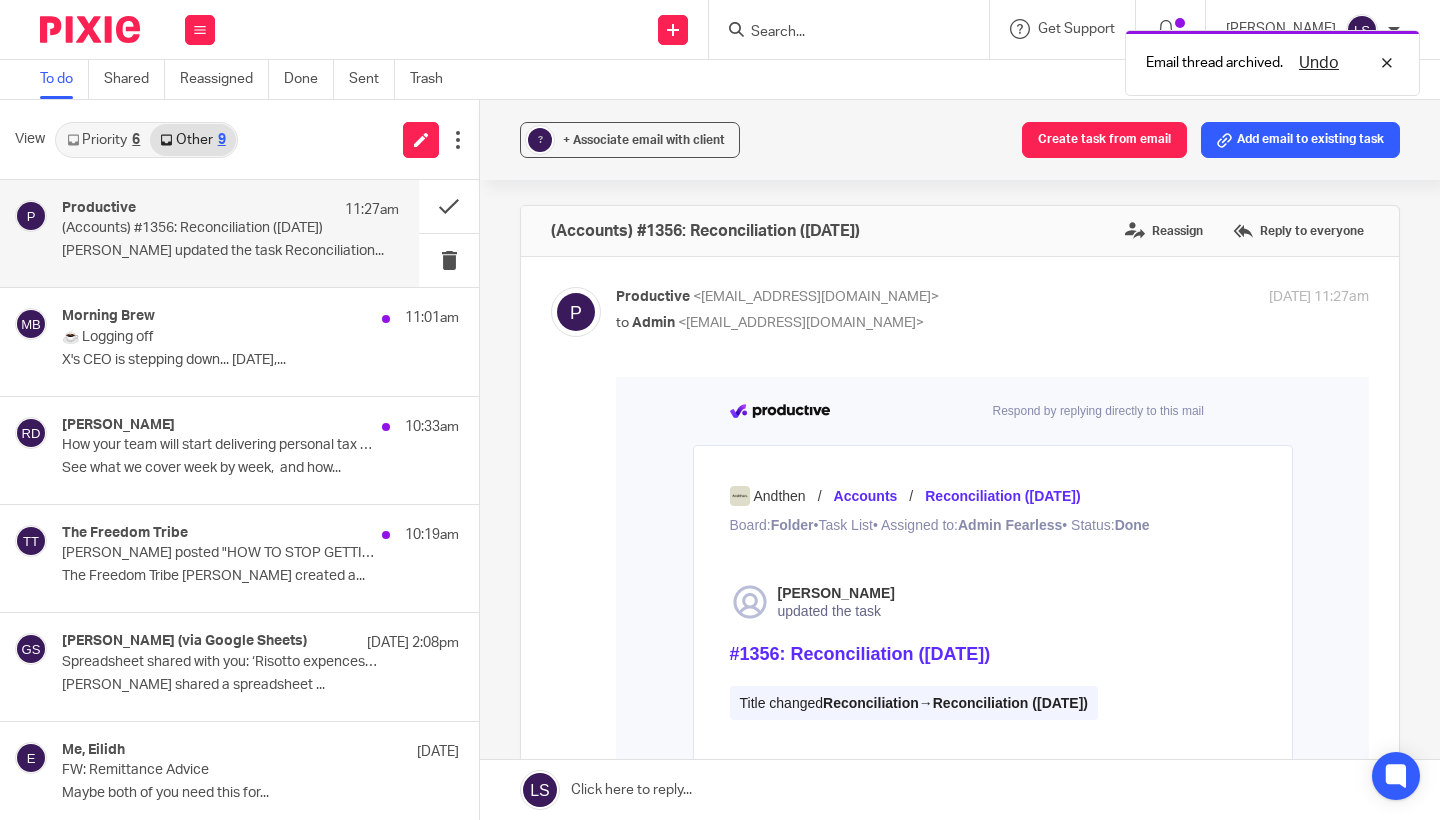 click on "Forward" at bounding box center (960, 710) 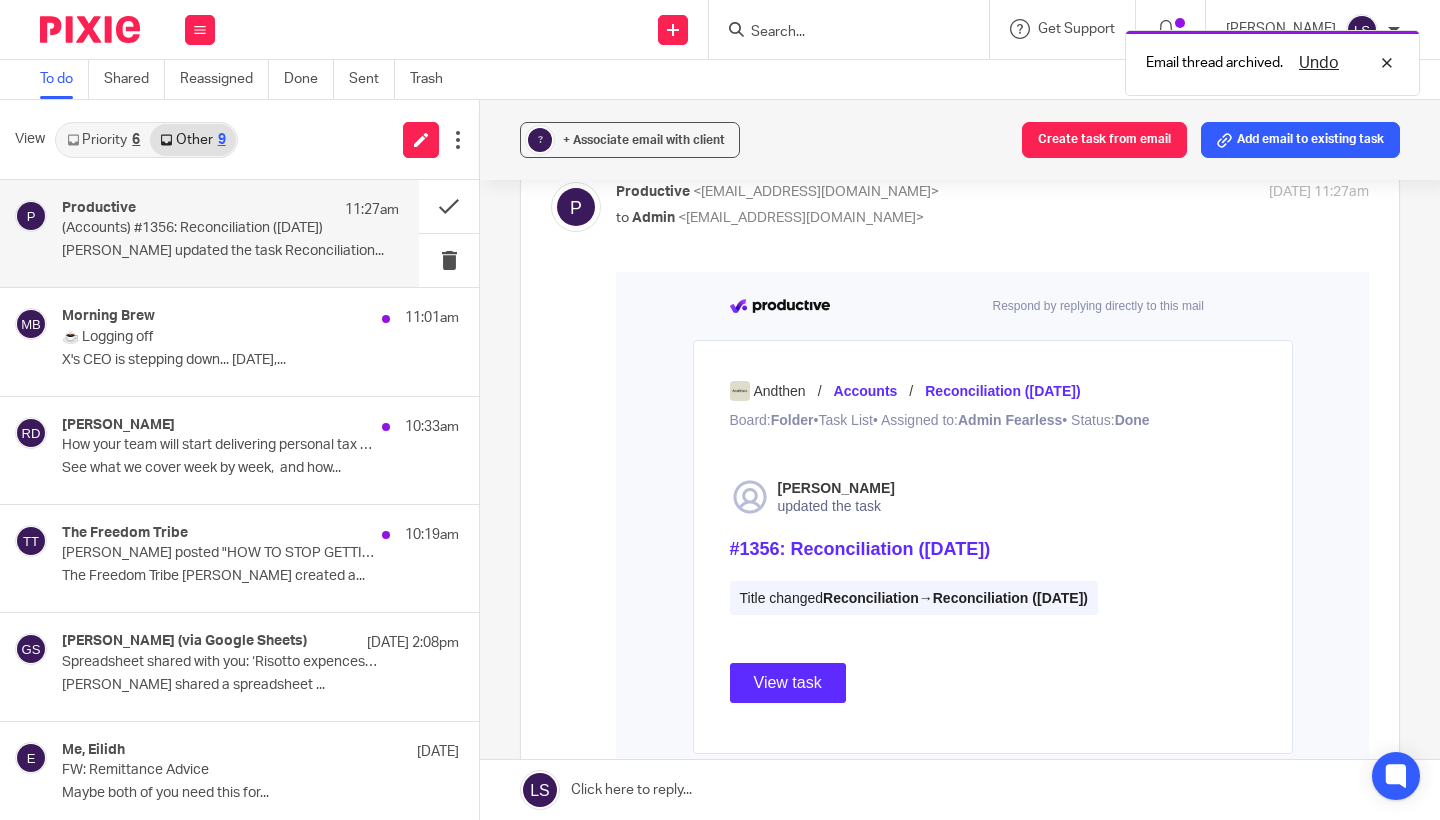 scroll, scrollTop: 68, scrollLeft: 0, axis: vertical 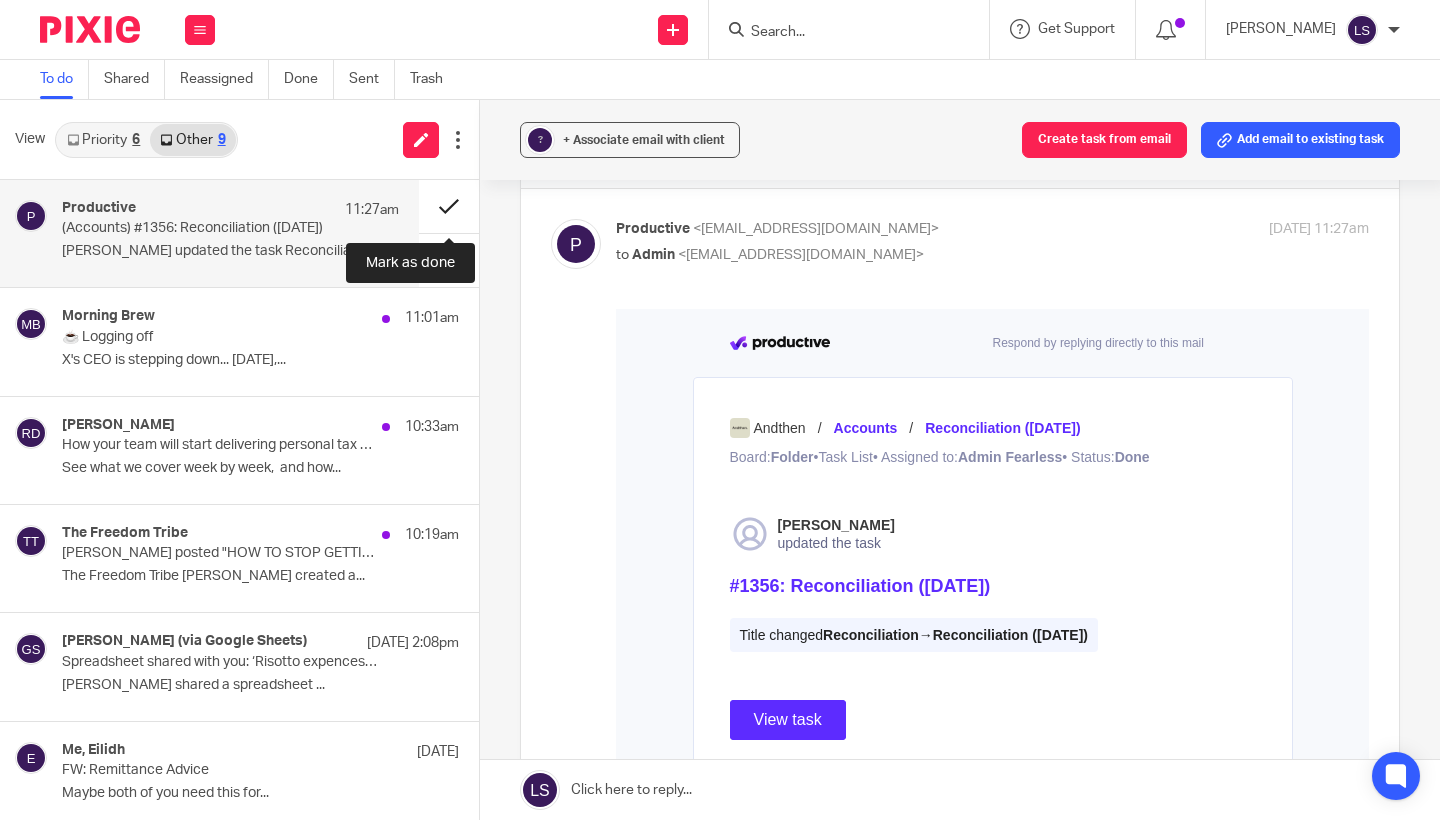 click at bounding box center [449, 206] 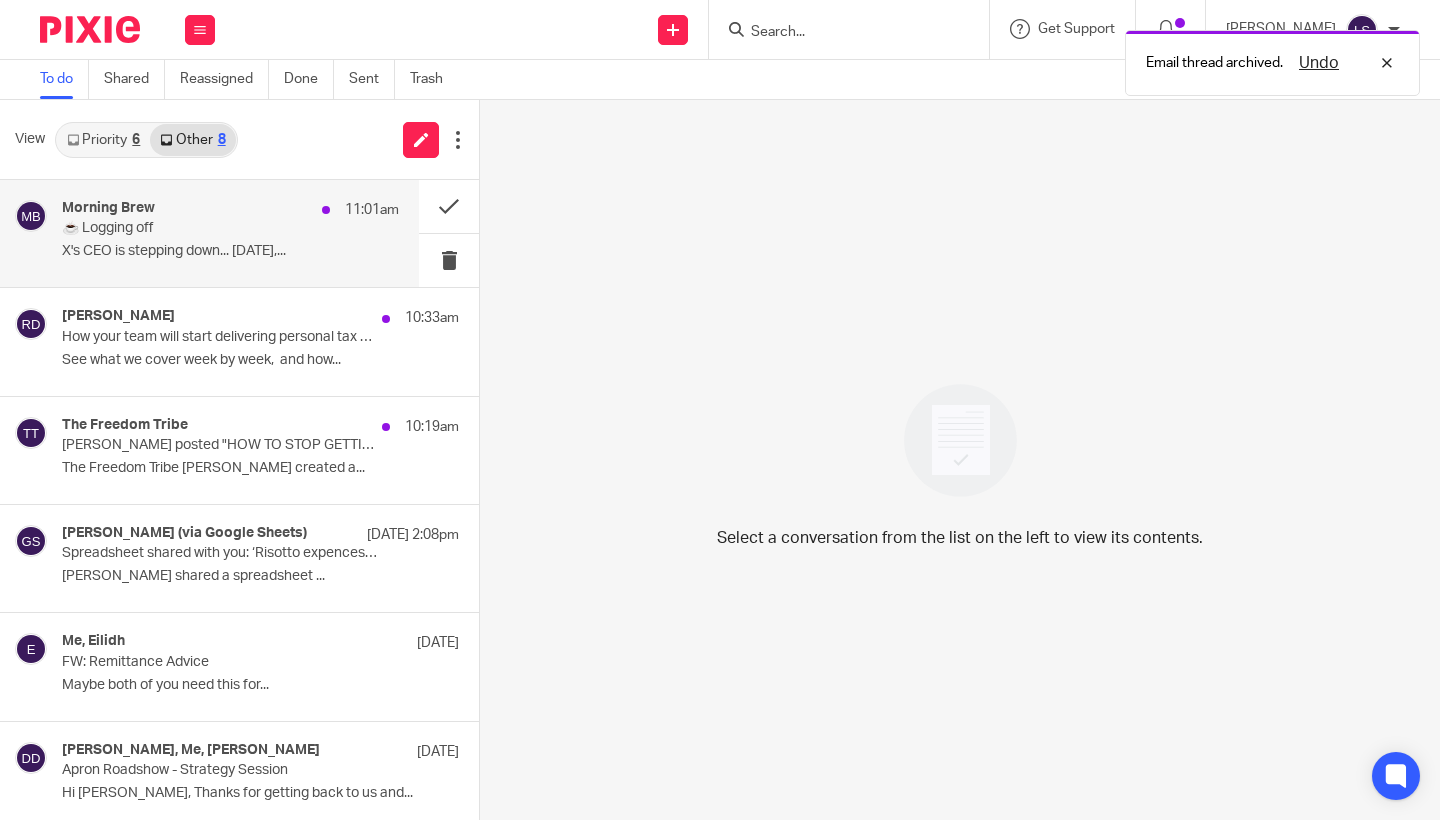 click on "X's CEO is stepping down...     [DATE],..." at bounding box center (230, 251) 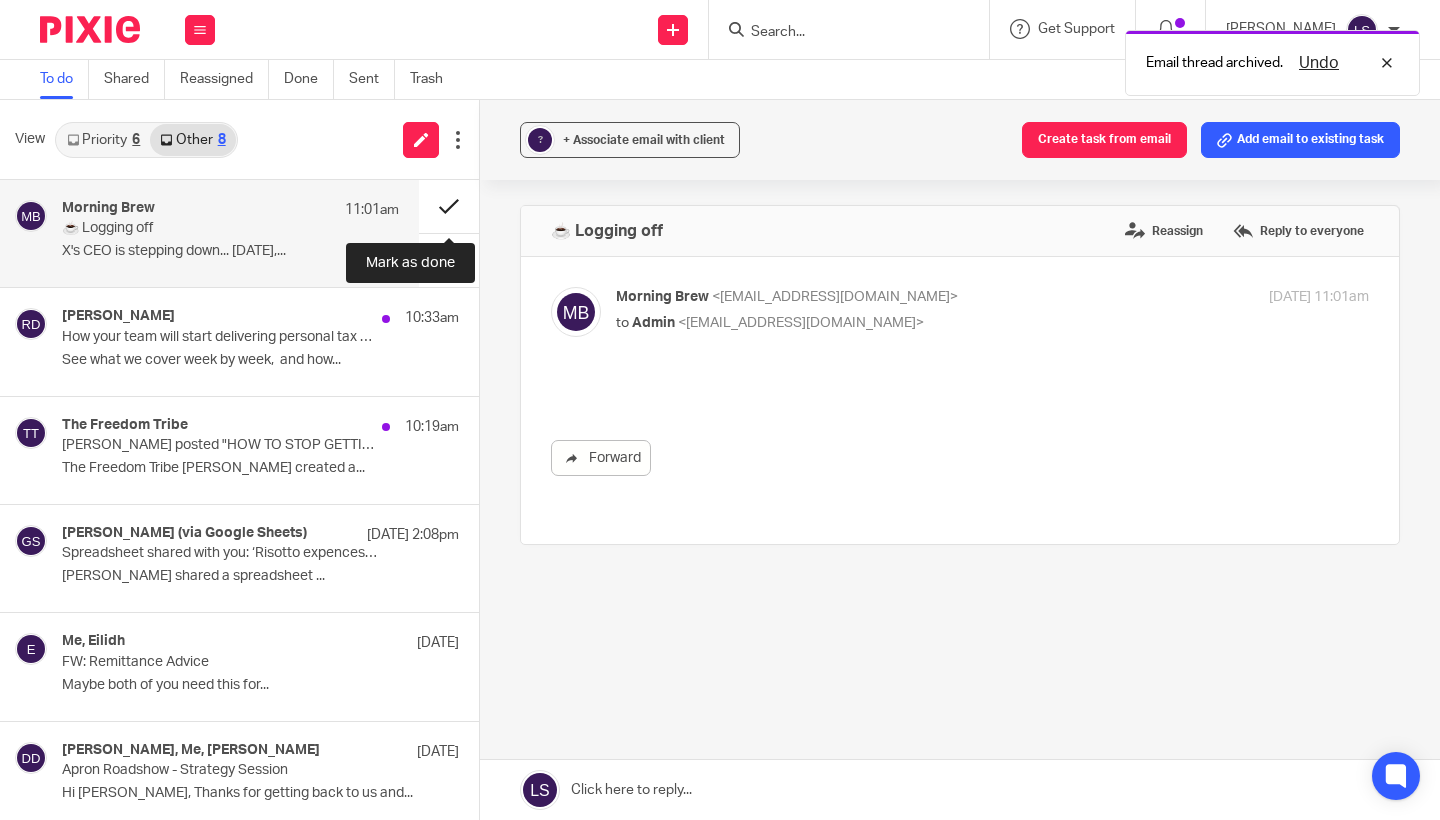 scroll, scrollTop: 0, scrollLeft: 0, axis: both 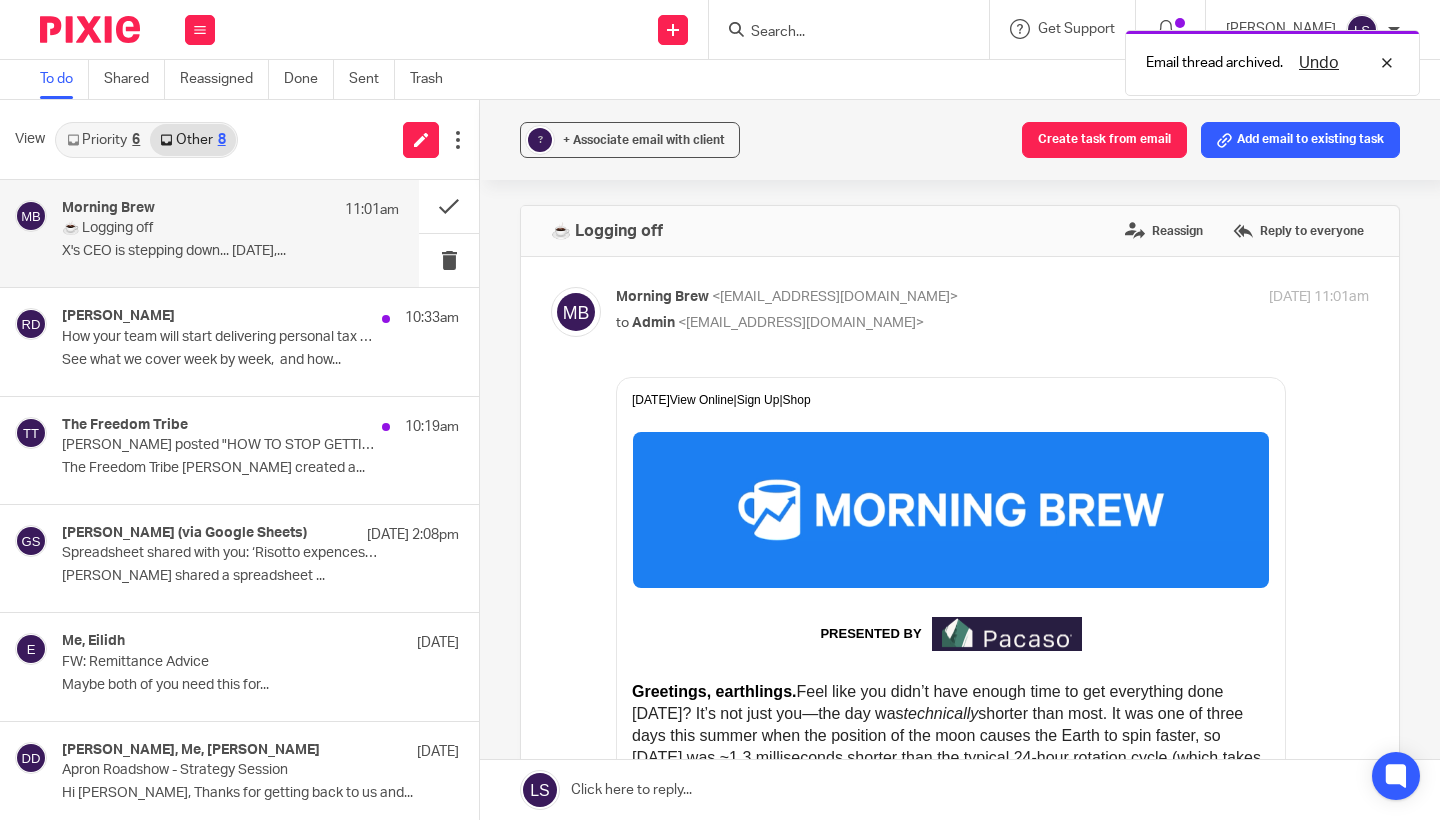 click on "☕  Logging off" at bounding box center [197, 228] 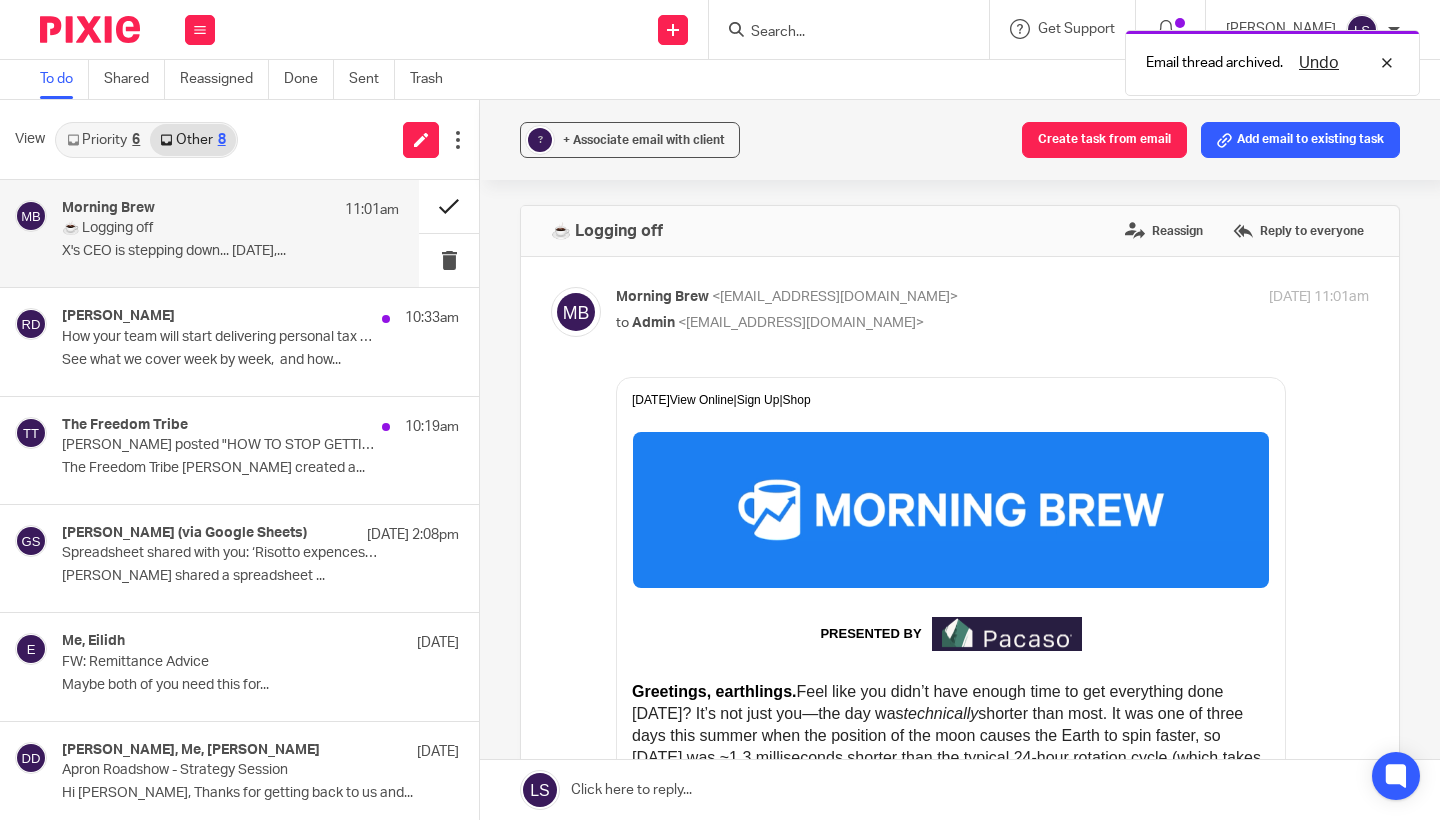 click at bounding box center [449, 206] 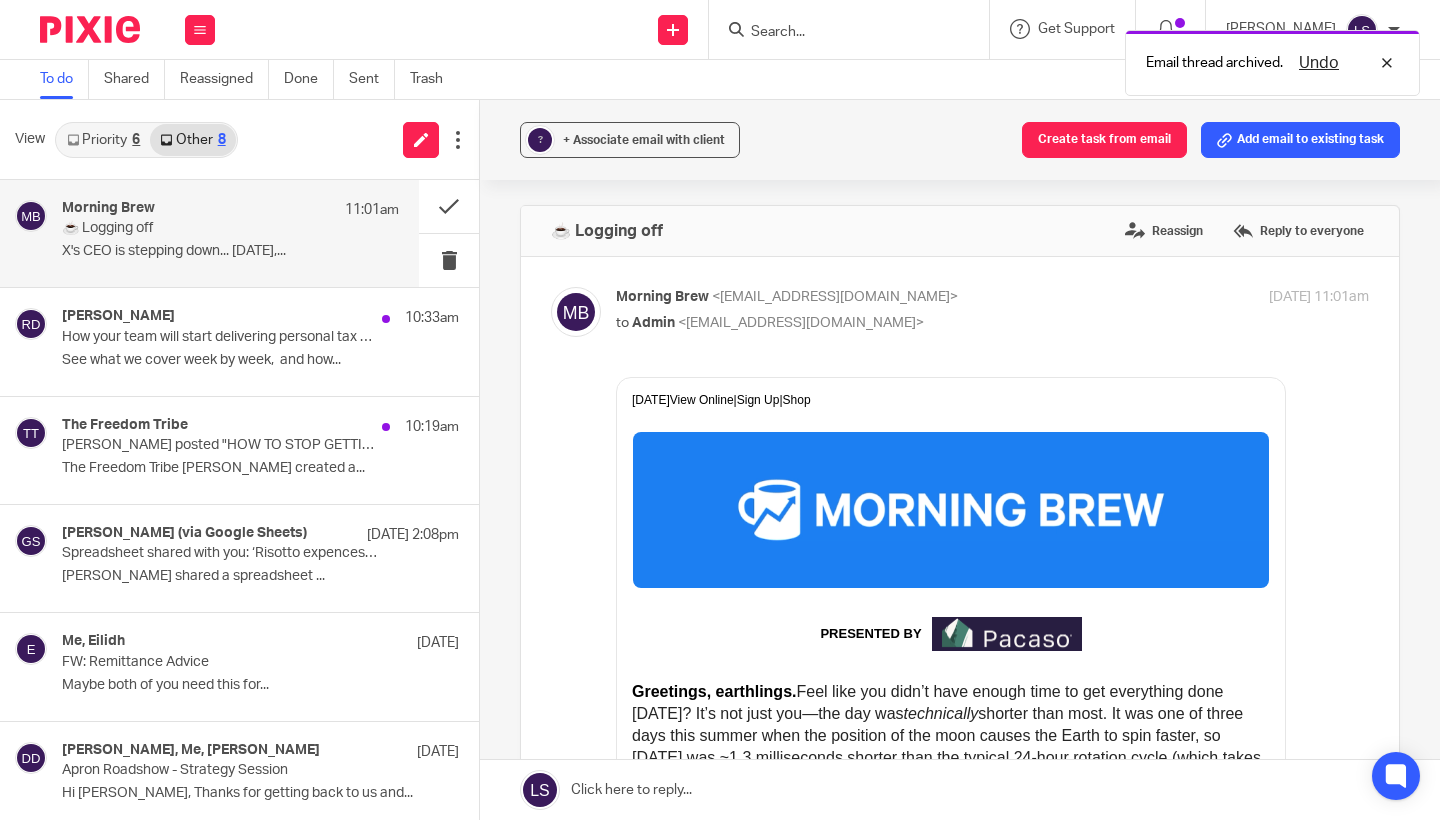 click on "How your team will start delivering personal tax planning in 6 steps" at bounding box center (221, 337) 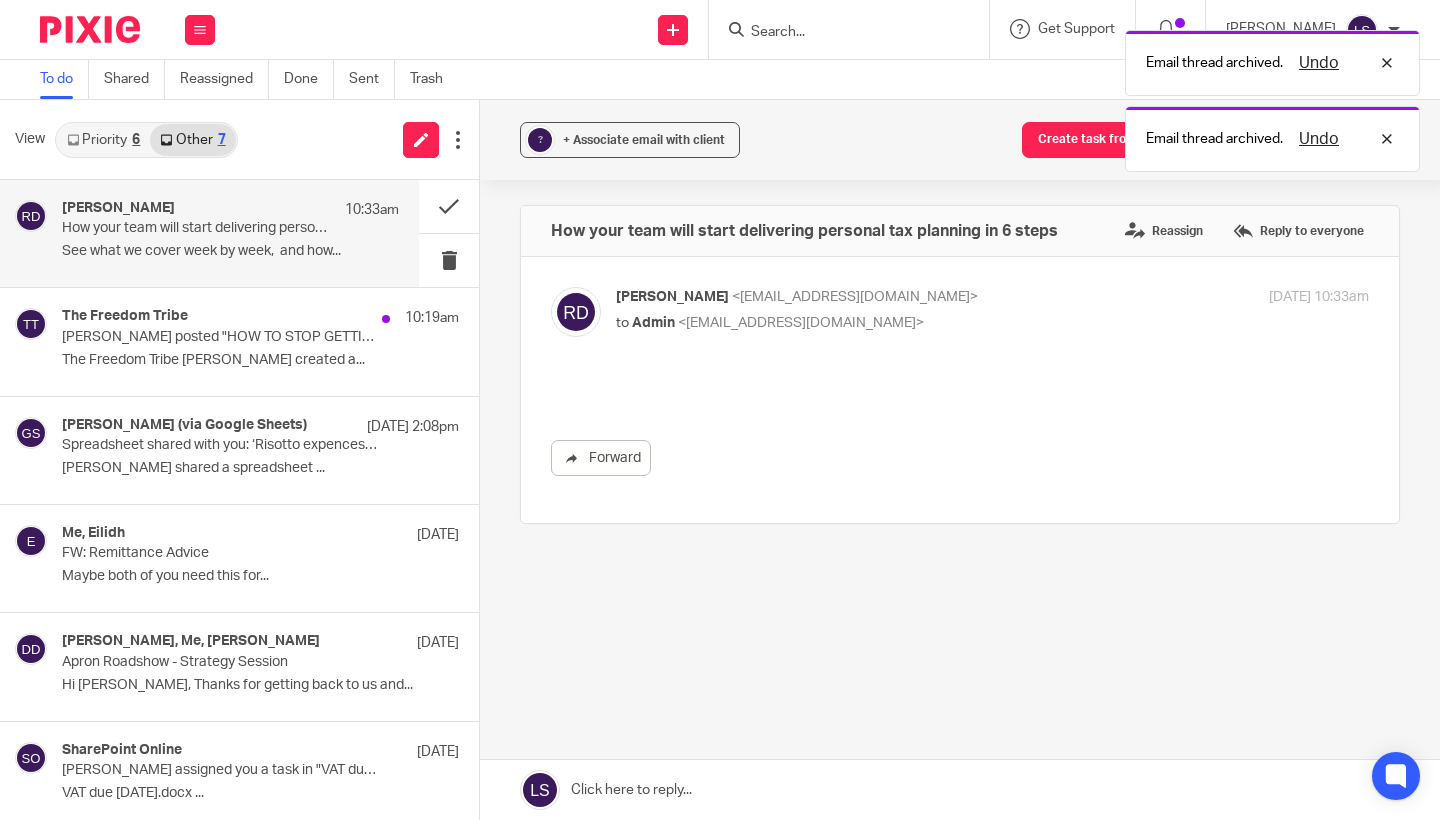 click on "[PERSON_NAME]
10:33am   How your team will start delivering personal tax planning in 6 steps   See what we cover week by week,  and how..." at bounding box center (209, 233) 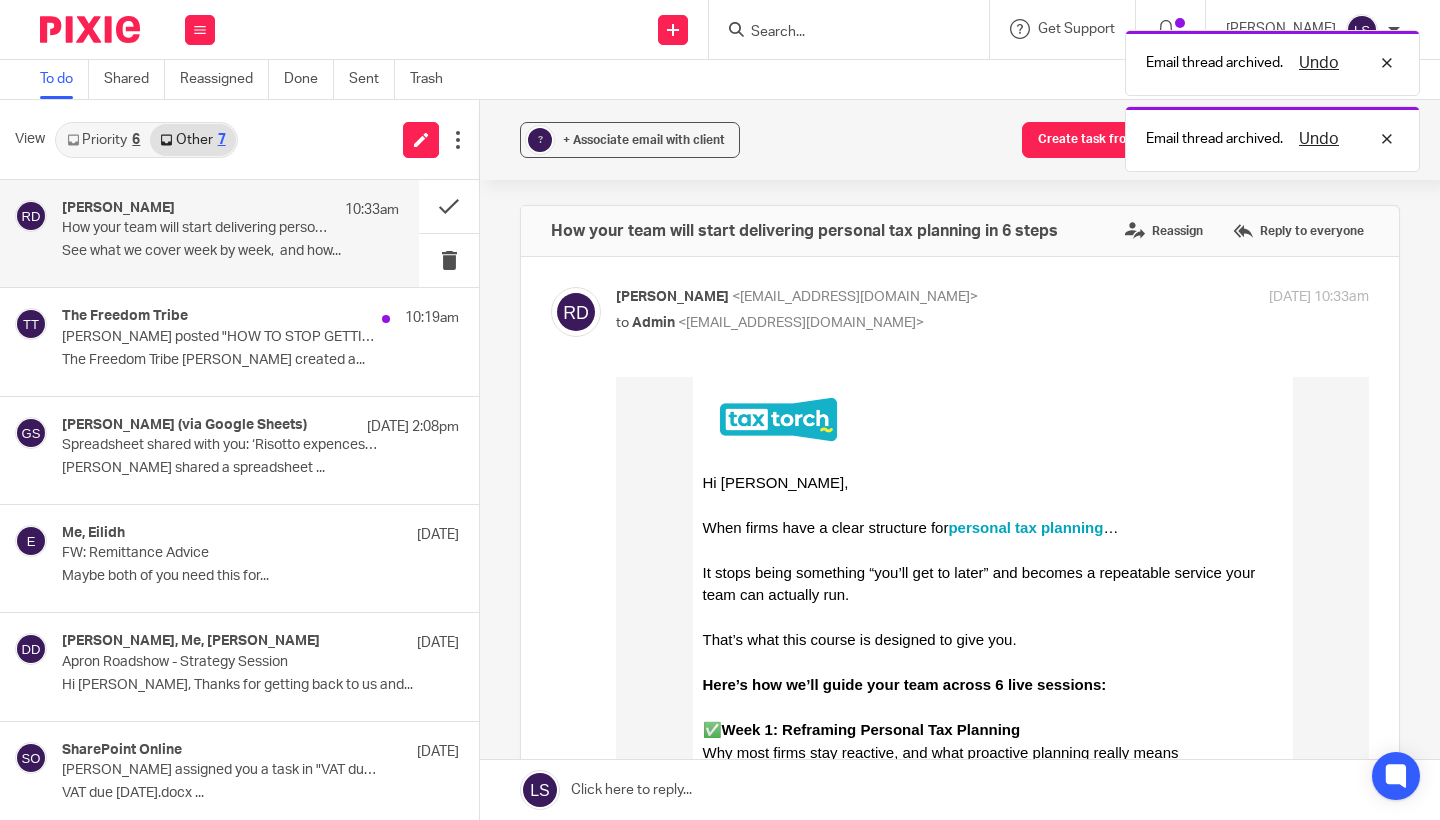 click on "[PERSON_NAME]
10:33am" at bounding box center [230, 210] 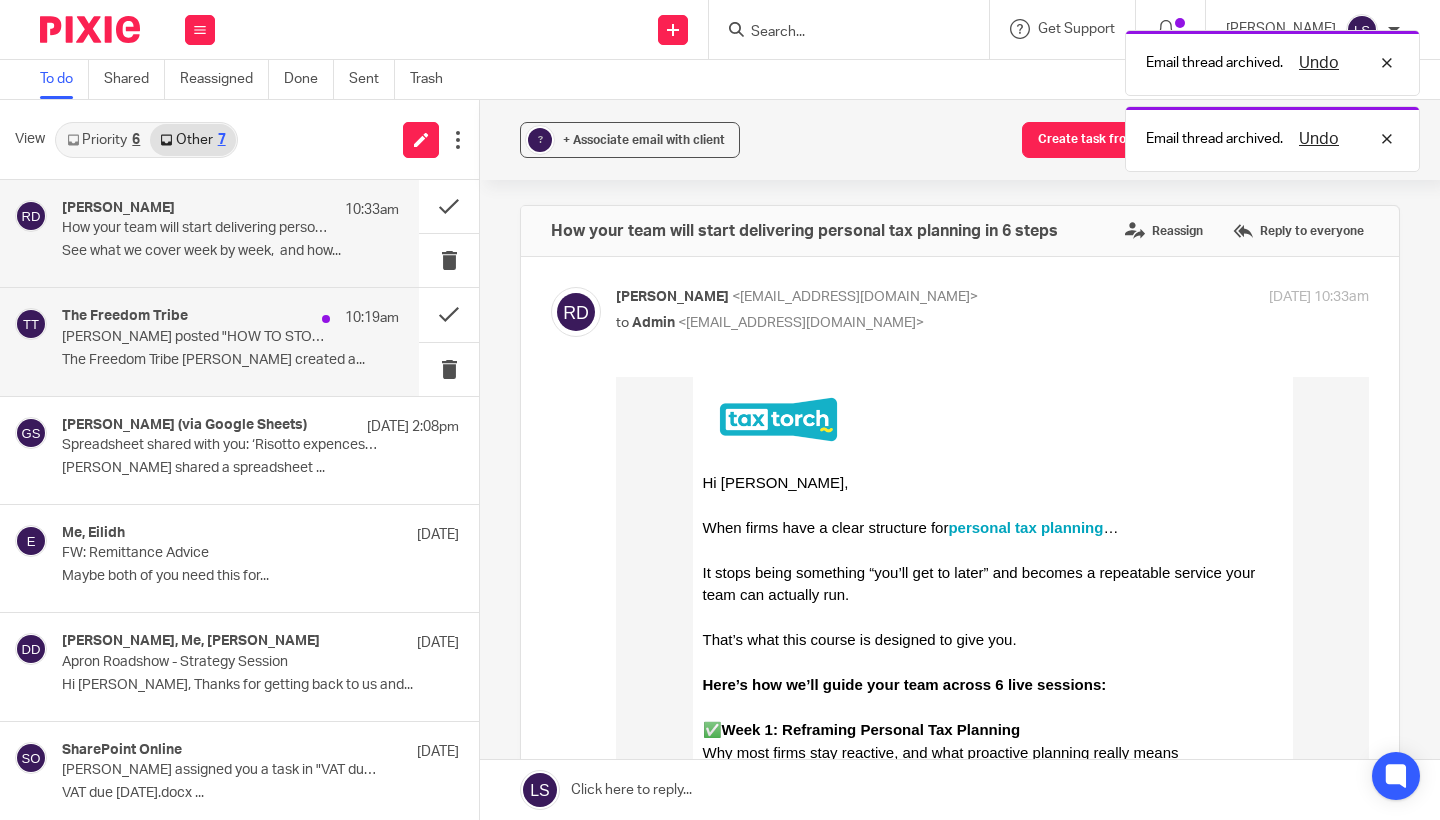 click on "The Freedom Tribe
10:19am" at bounding box center (230, 318) 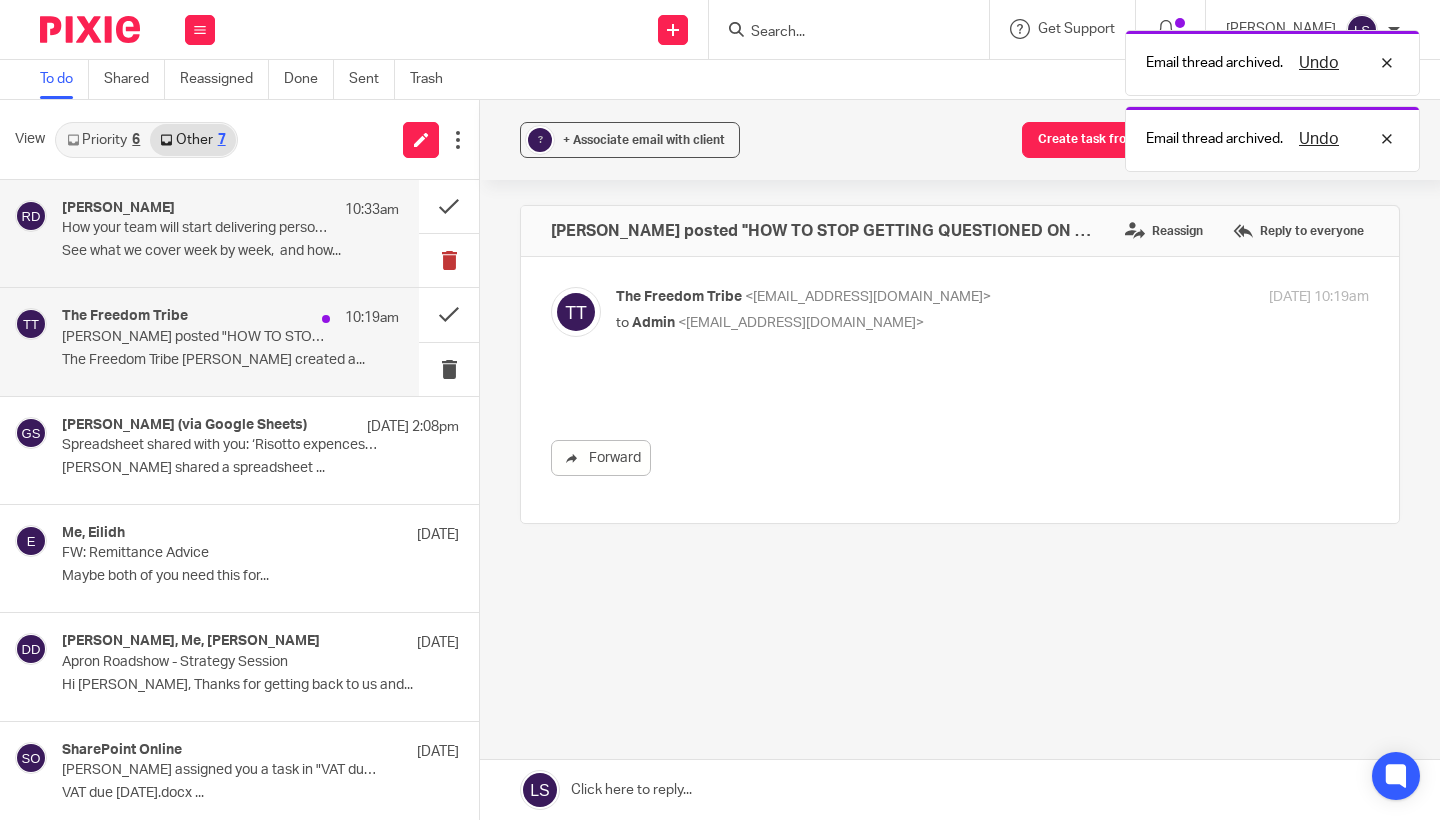 scroll, scrollTop: 0, scrollLeft: 0, axis: both 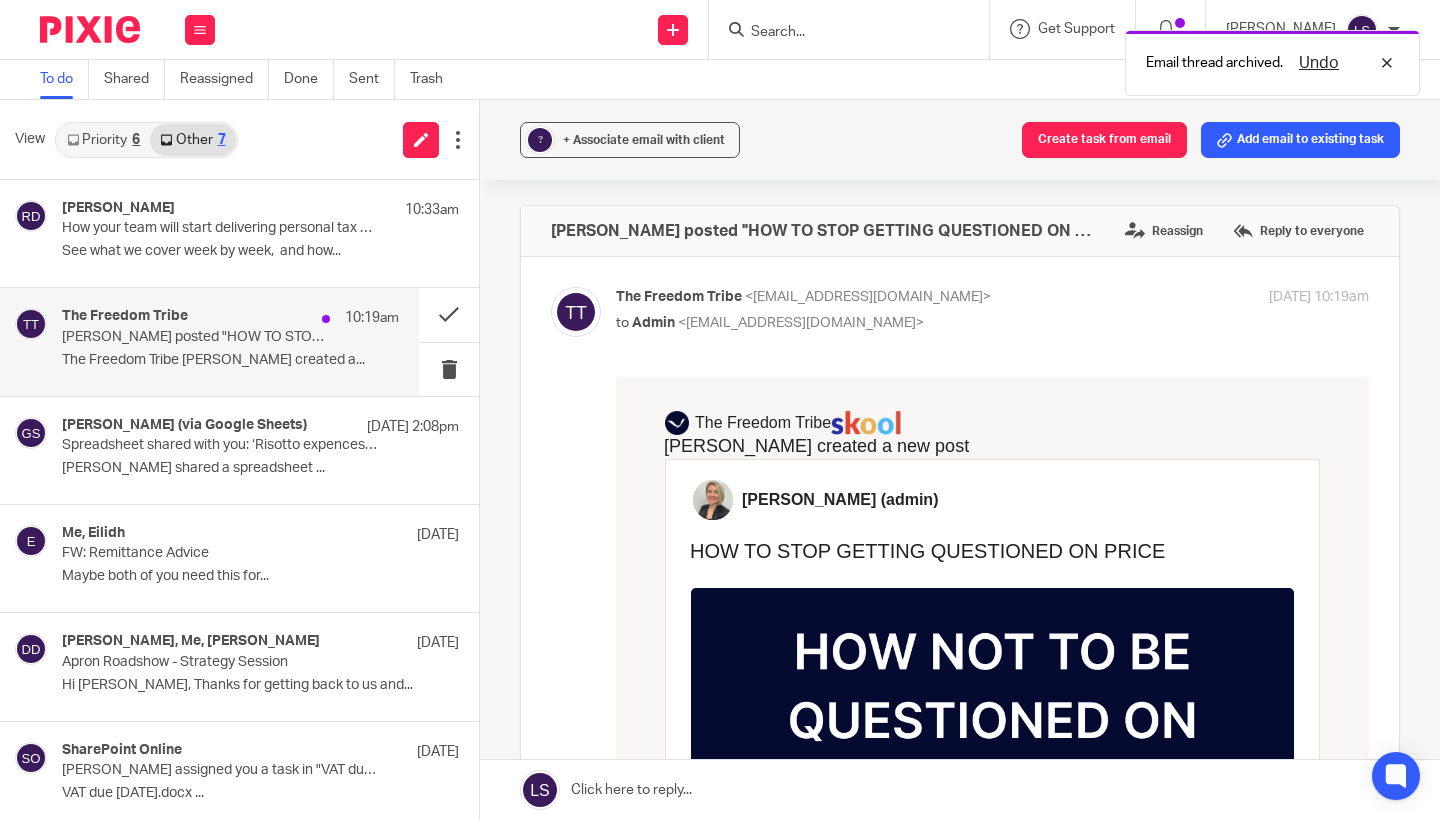click on "The Freedom Tribe
10:19am   [PERSON_NAME] posted "HOW TO STOP GETTING QUESTIONED ON PRICE"   The Freedom Tribe    [PERSON_NAME] created a..." at bounding box center [209, 341] 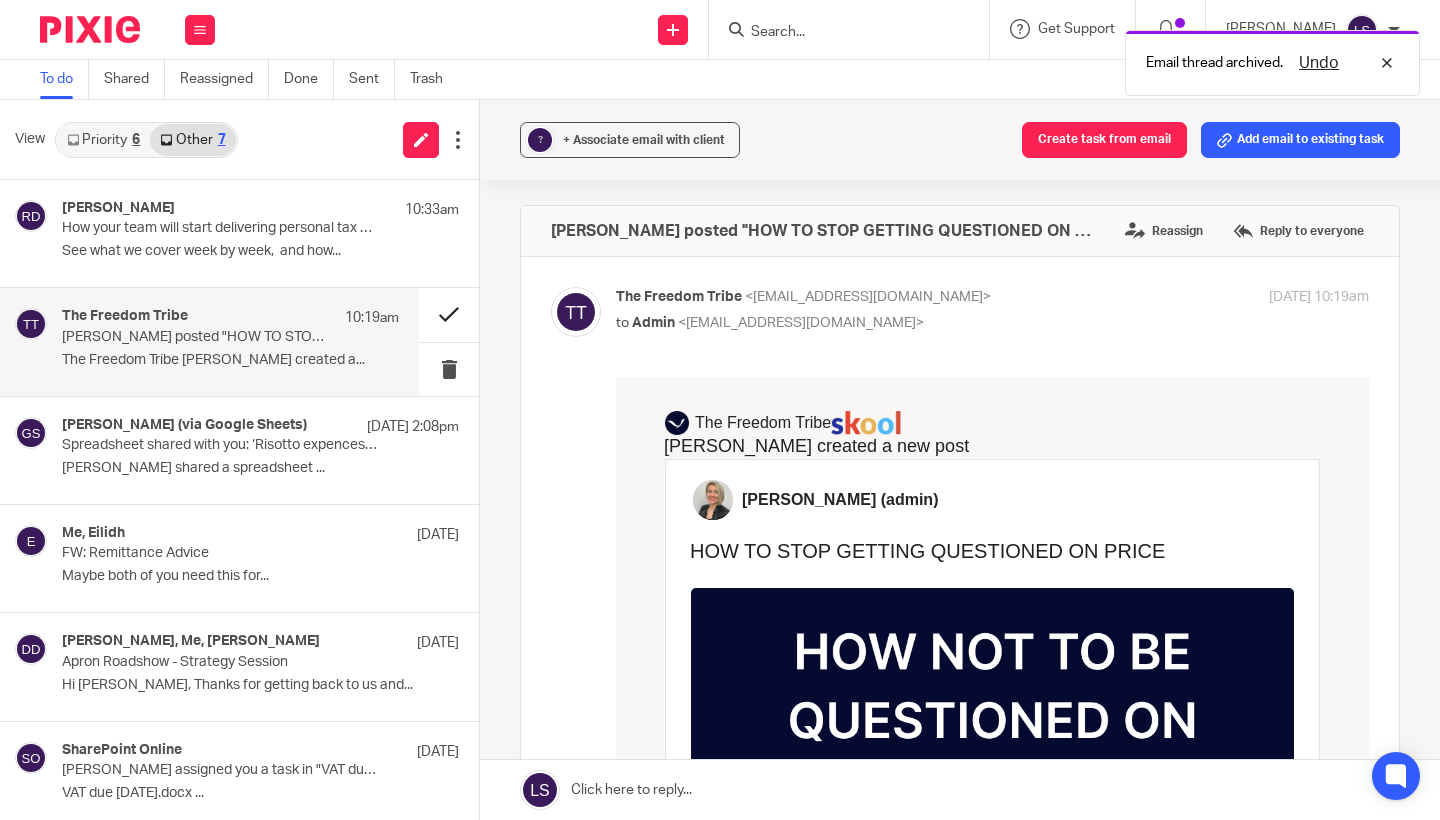 click at bounding box center (449, 314) 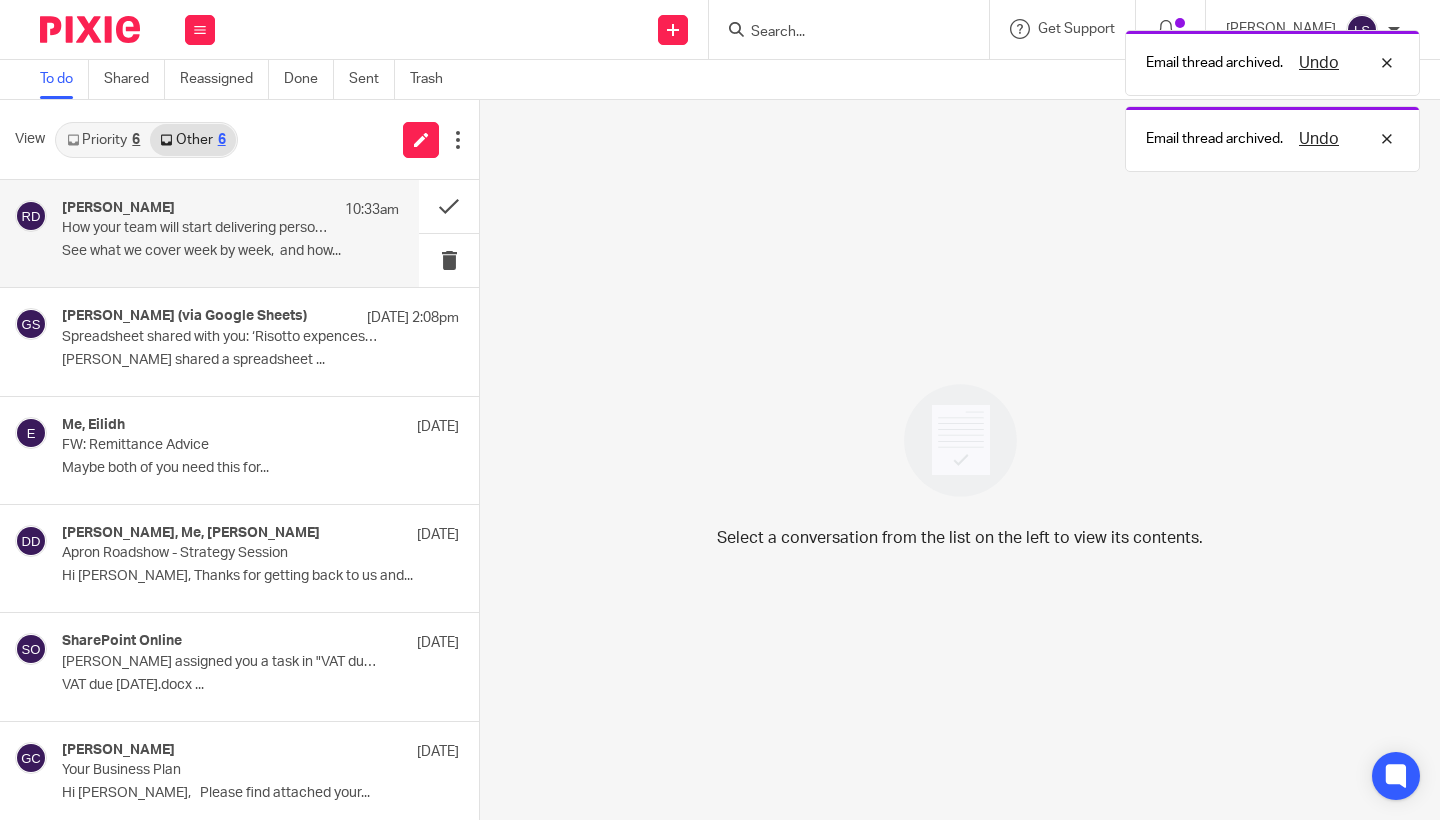 click on "How your team will start delivering personal tax planning in 6 steps" at bounding box center [197, 228] 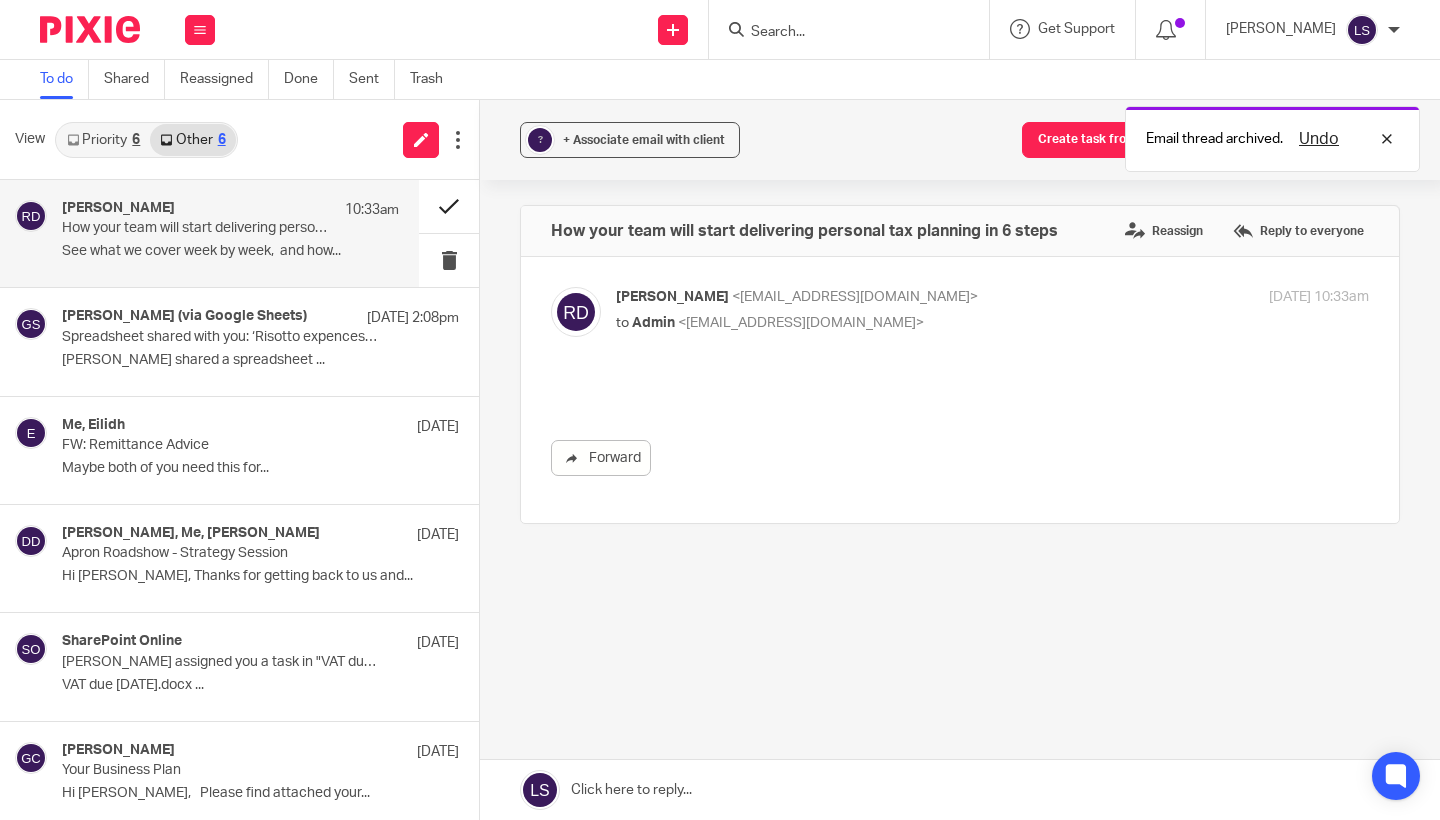 scroll, scrollTop: 0, scrollLeft: 0, axis: both 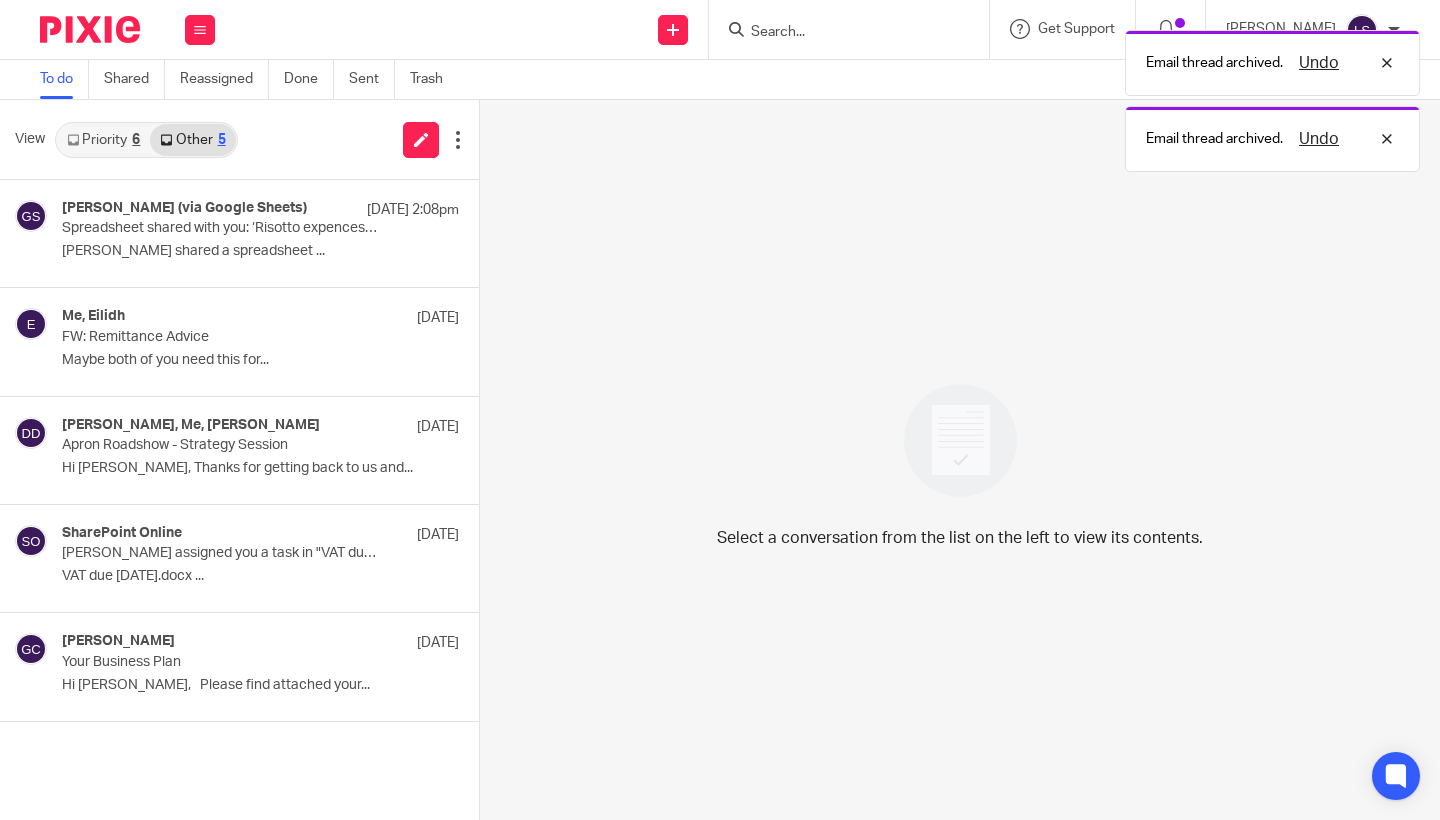 click on "Priority
6" at bounding box center (103, 140) 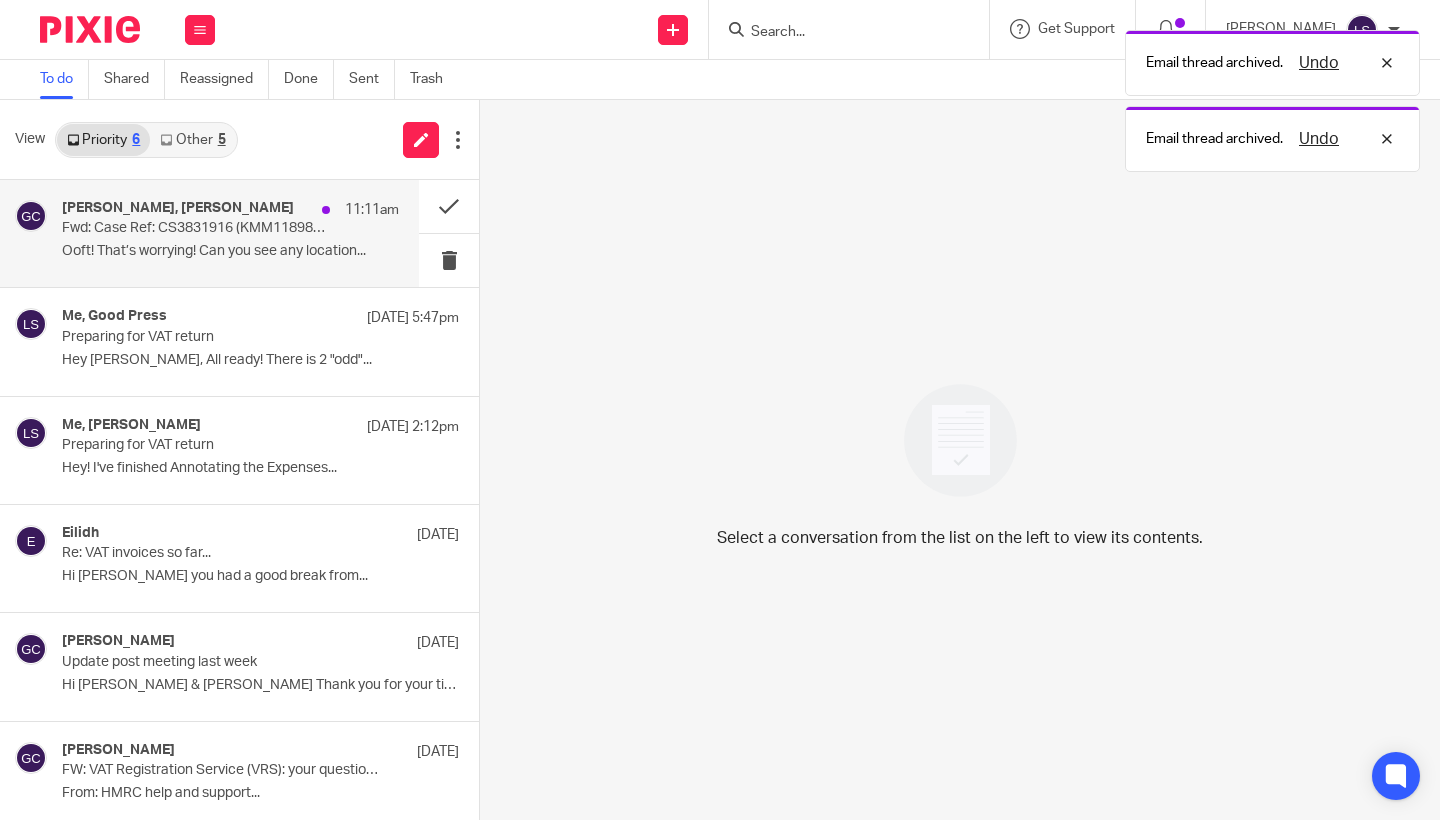 click on "Ooft! That’s worrying! Can you see any location..." at bounding box center [230, 251] 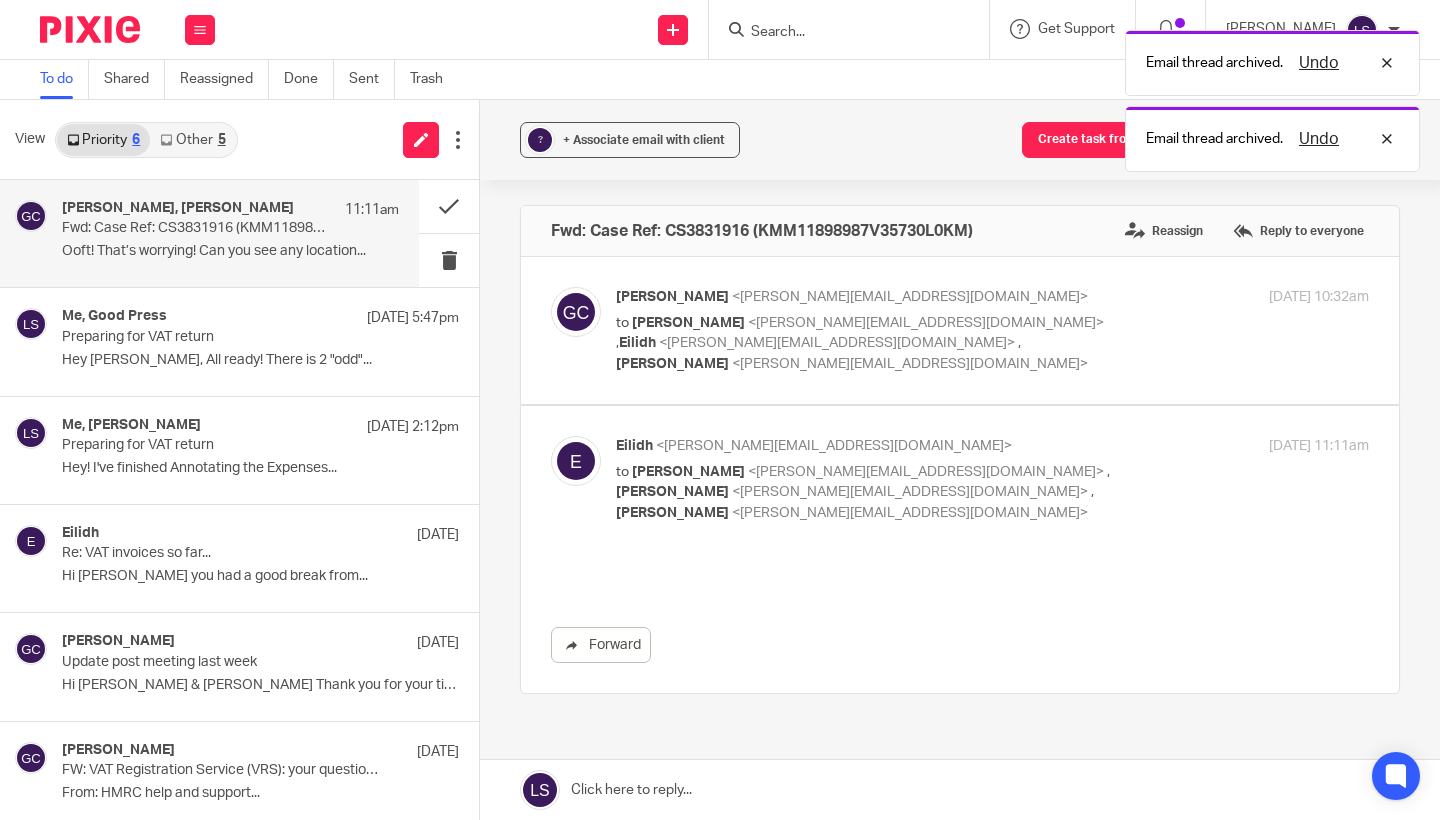 scroll, scrollTop: 0, scrollLeft: 0, axis: both 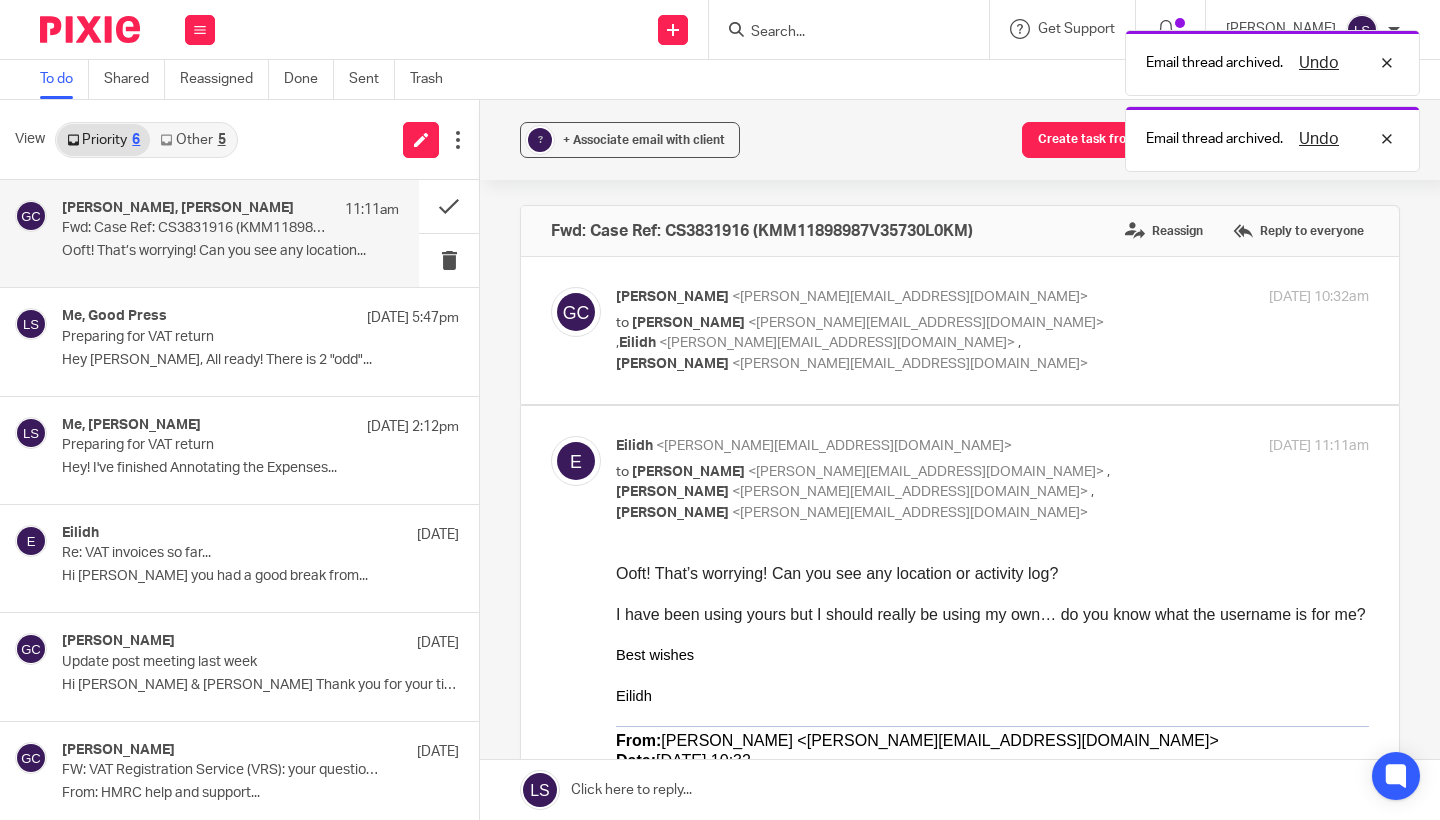 click on "to
[PERSON_NAME]
<[PERSON_NAME][EMAIL_ADDRESS][DOMAIN_NAME]>   ,
[PERSON_NAME]
<[EMAIL_ADDRESS][DOMAIN_NAME]>   ,
[PERSON_NAME]
<[PERSON_NAME][EMAIL_ADDRESS][DOMAIN_NAME]>" at bounding box center [867, 344] 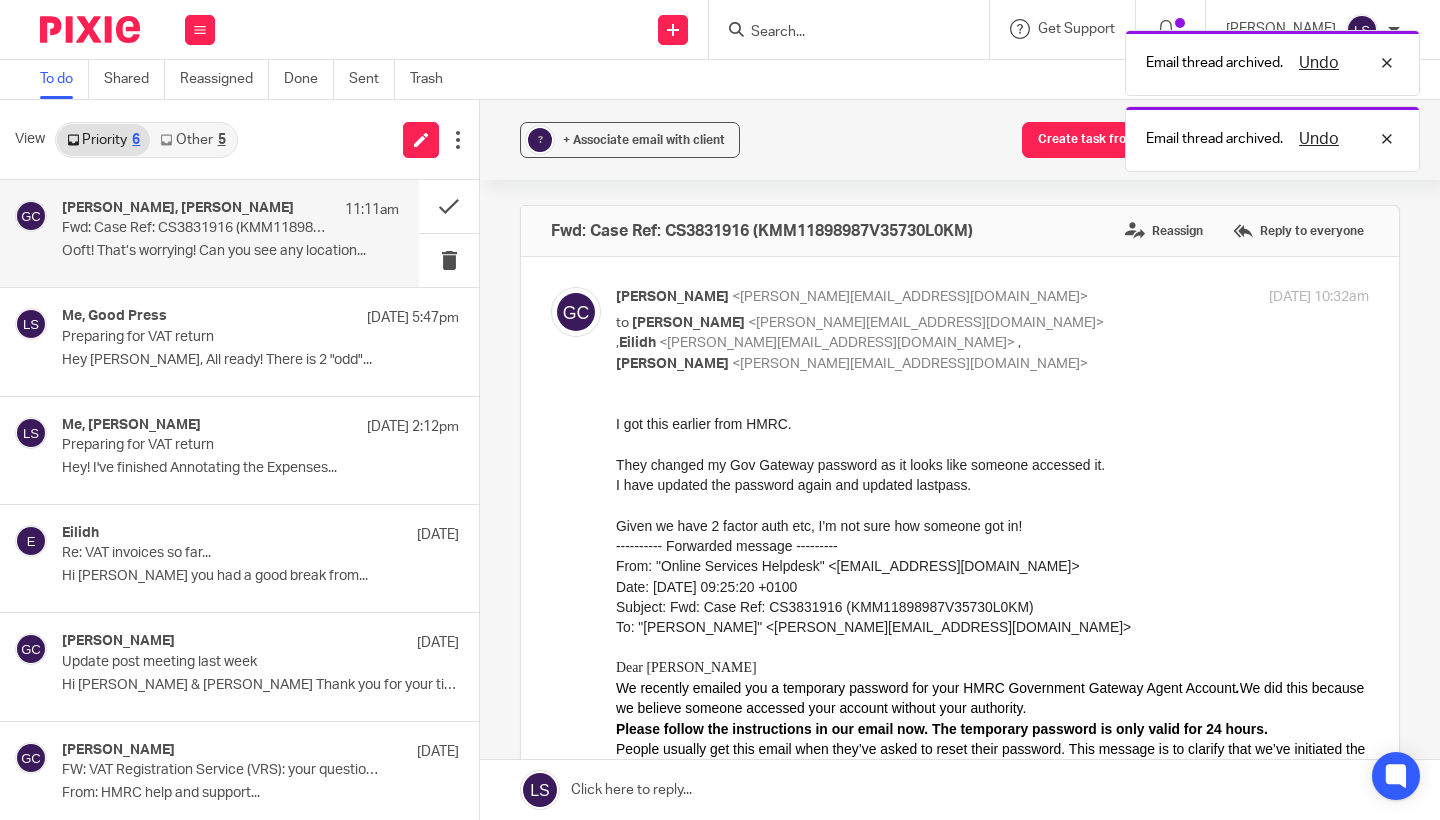 scroll, scrollTop: 0, scrollLeft: 0, axis: both 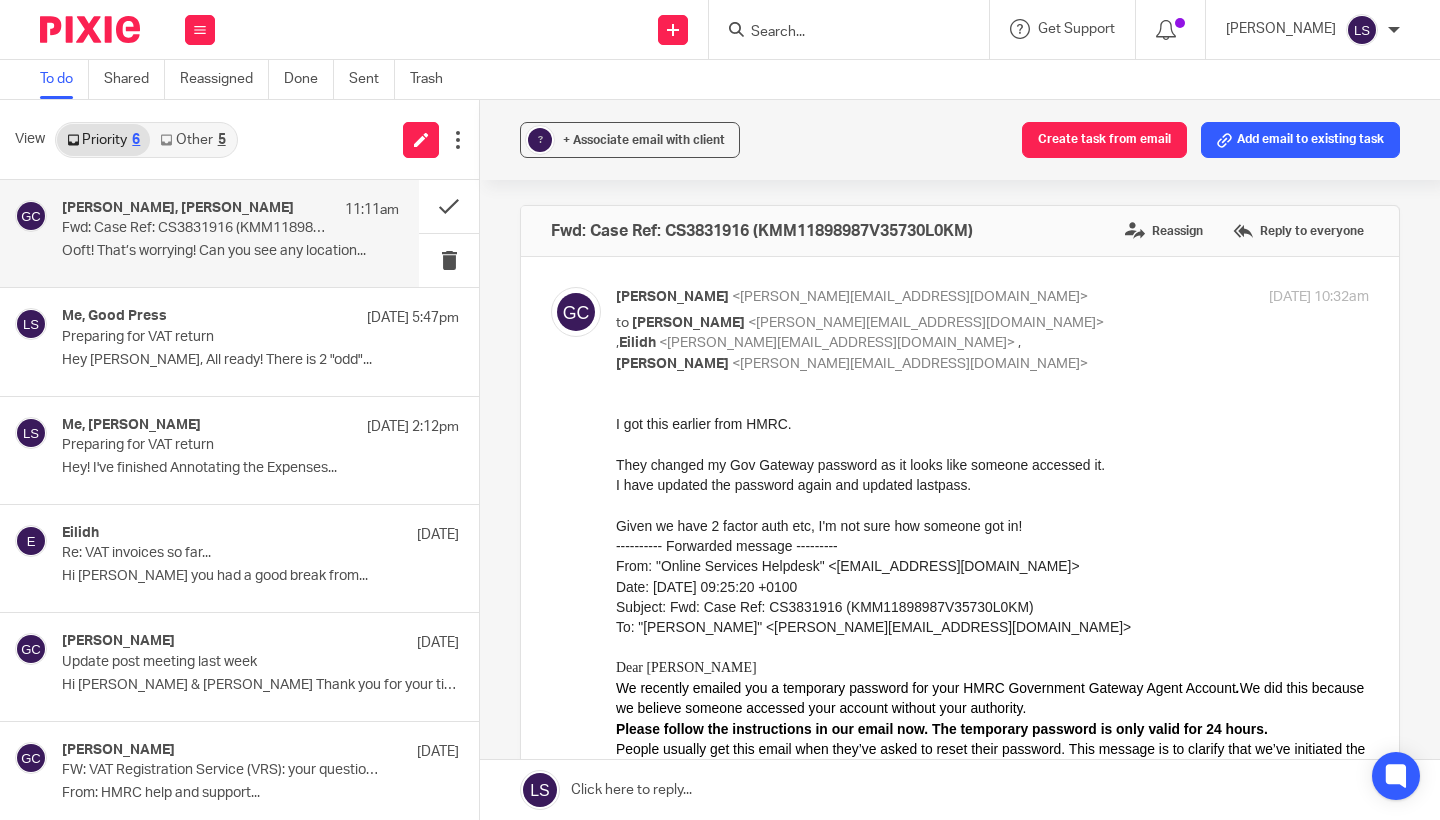 click on "to
[PERSON_NAME]
<[PERSON_NAME][EMAIL_ADDRESS][DOMAIN_NAME]>   ,
[PERSON_NAME]
<[EMAIL_ADDRESS][DOMAIN_NAME]>   ,
[PERSON_NAME]
<[PERSON_NAME][EMAIL_ADDRESS][DOMAIN_NAME]>" at bounding box center (867, 344) 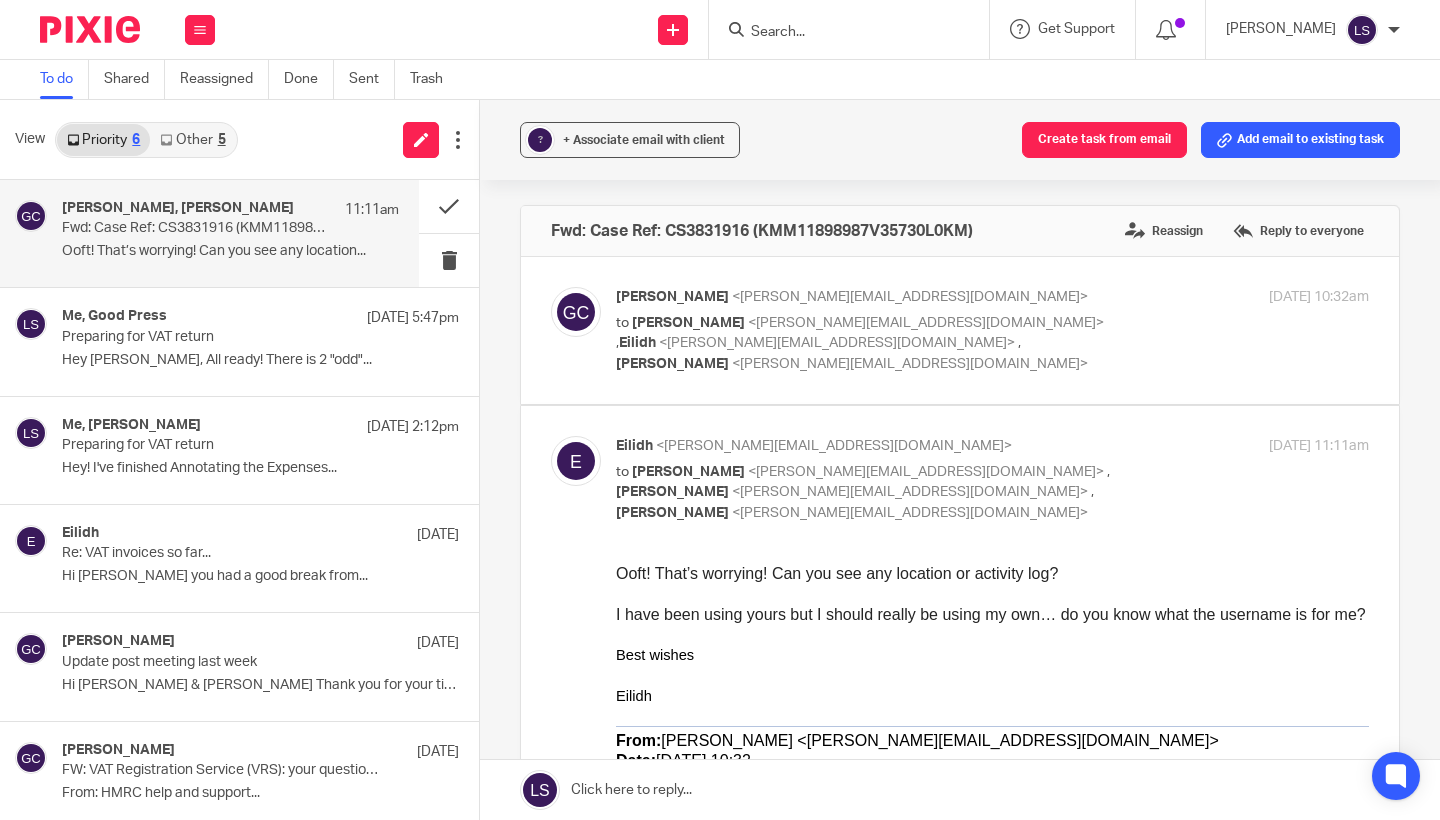 click on "to
[PERSON_NAME]
<[PERSON_NAME][EMAIL_ADDRESS][DOMAIN_NAME]>   ,
[PERSON_NAME]
<[PERSON_NAME][EMAIL_ADDRESS][DOMAIN_NAME]>   ,
[PERSON_NAME]
<[PERSON_NAME][EMAIL_ADDRESS][DOMAIN_NAME]>" at bounding box center (867, 493) 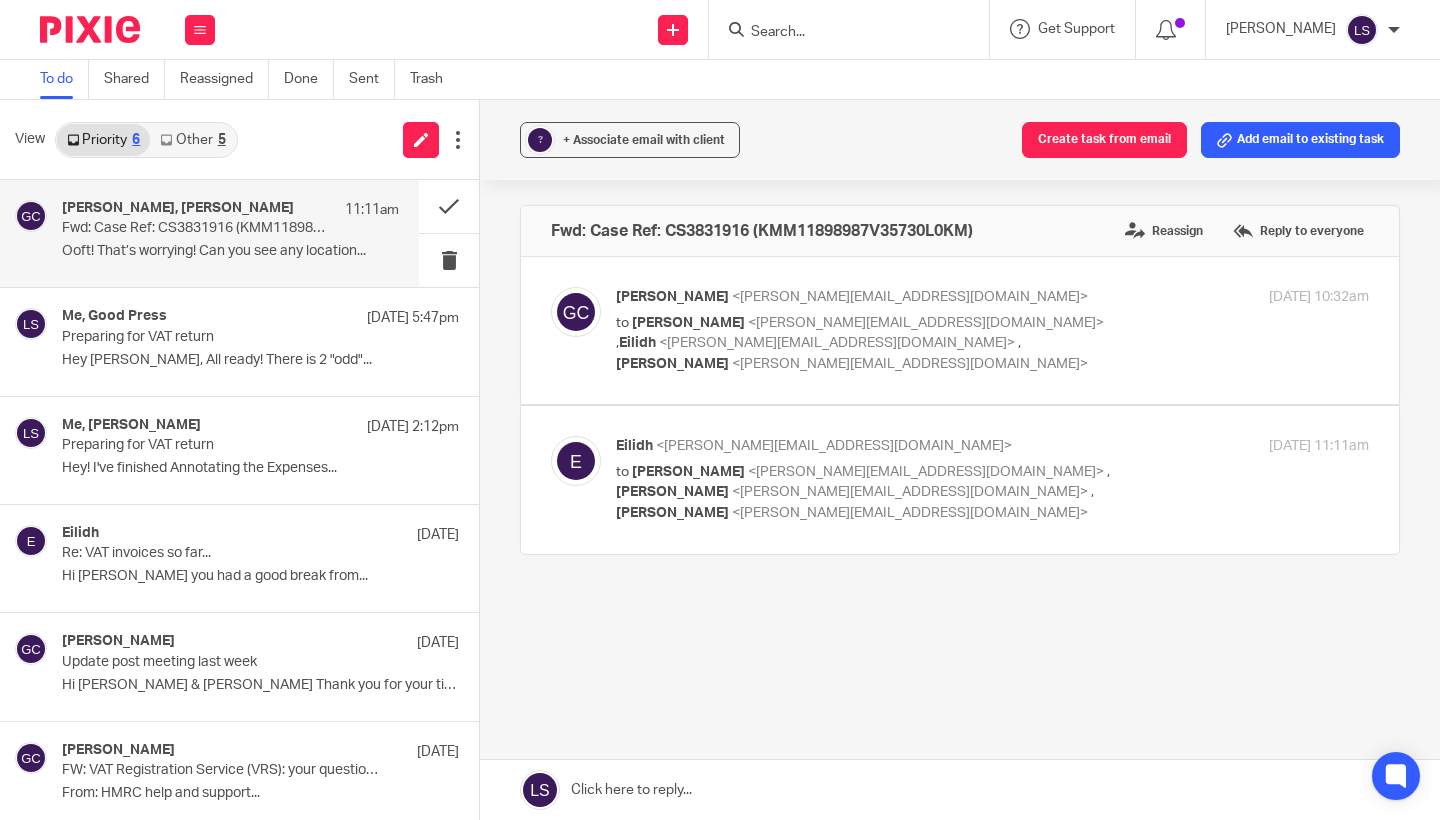 click on "to
[PERSON_NAME]
<[PERSON_NAME][EMAIL_ADDRESS][DOMAIN_NAME]>   ,
[PERSON_NAME]
<[EMAIL_ADDRESS][DOMAIN_NAME]>   ,
[PERSON_NAME]
<[PERSON_NAME][EMAIL_ADDRESS][DOMAIN_NAME]>" at bounding box center [867, 344] 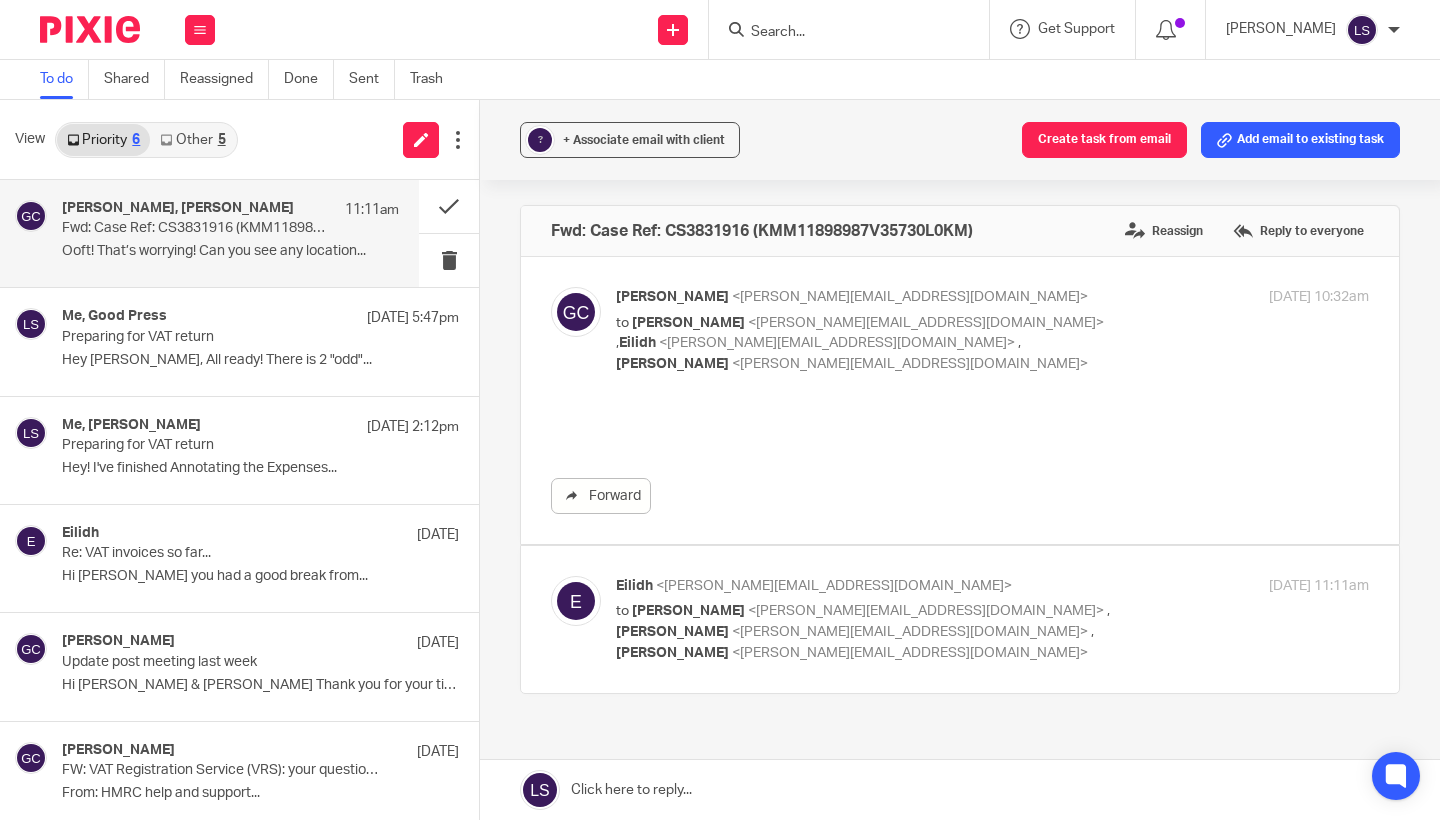 scroll, scrollTop: 0, scrollLeft: 0, axis: both 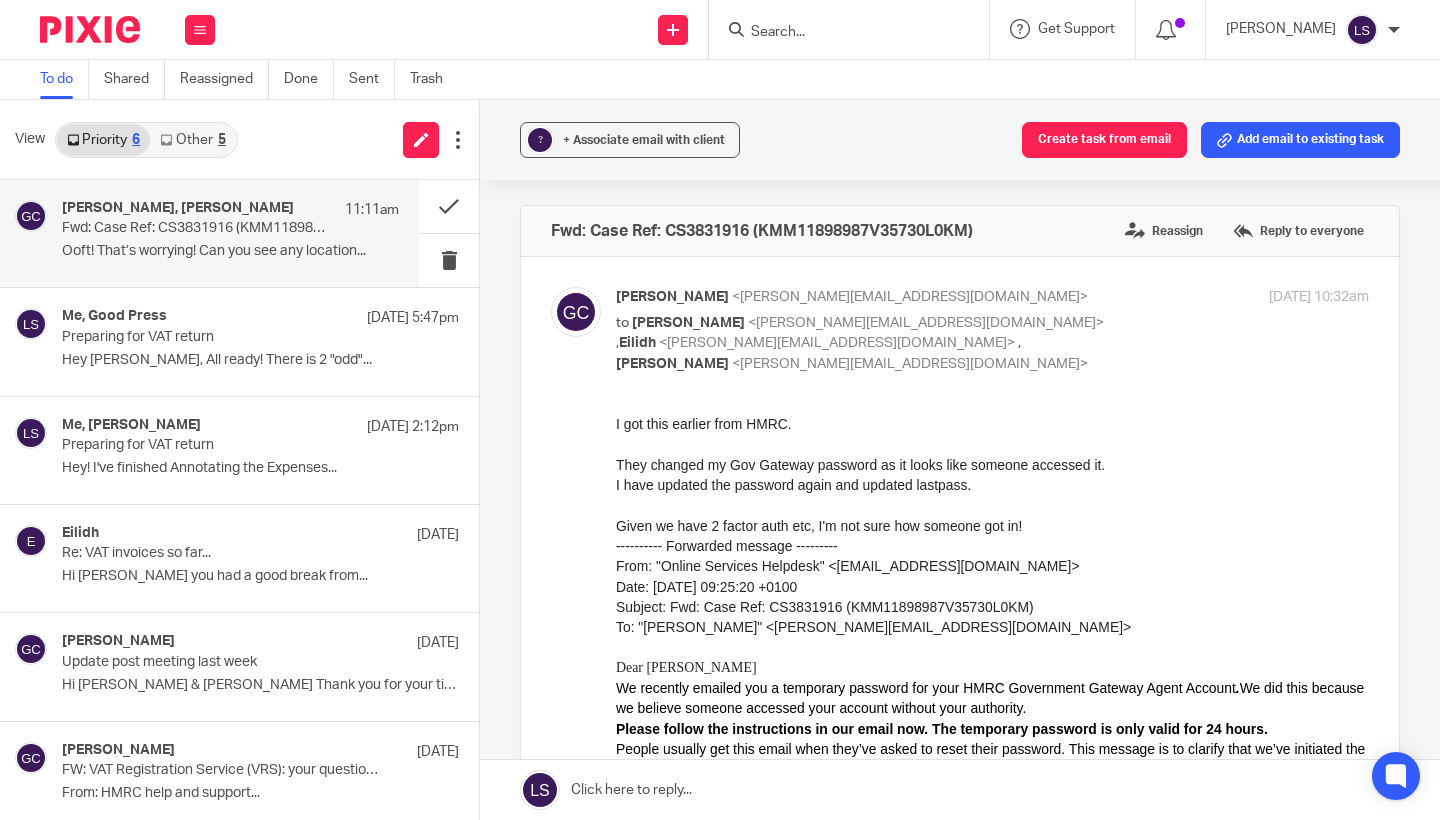 click at bounding box center [992, 647] 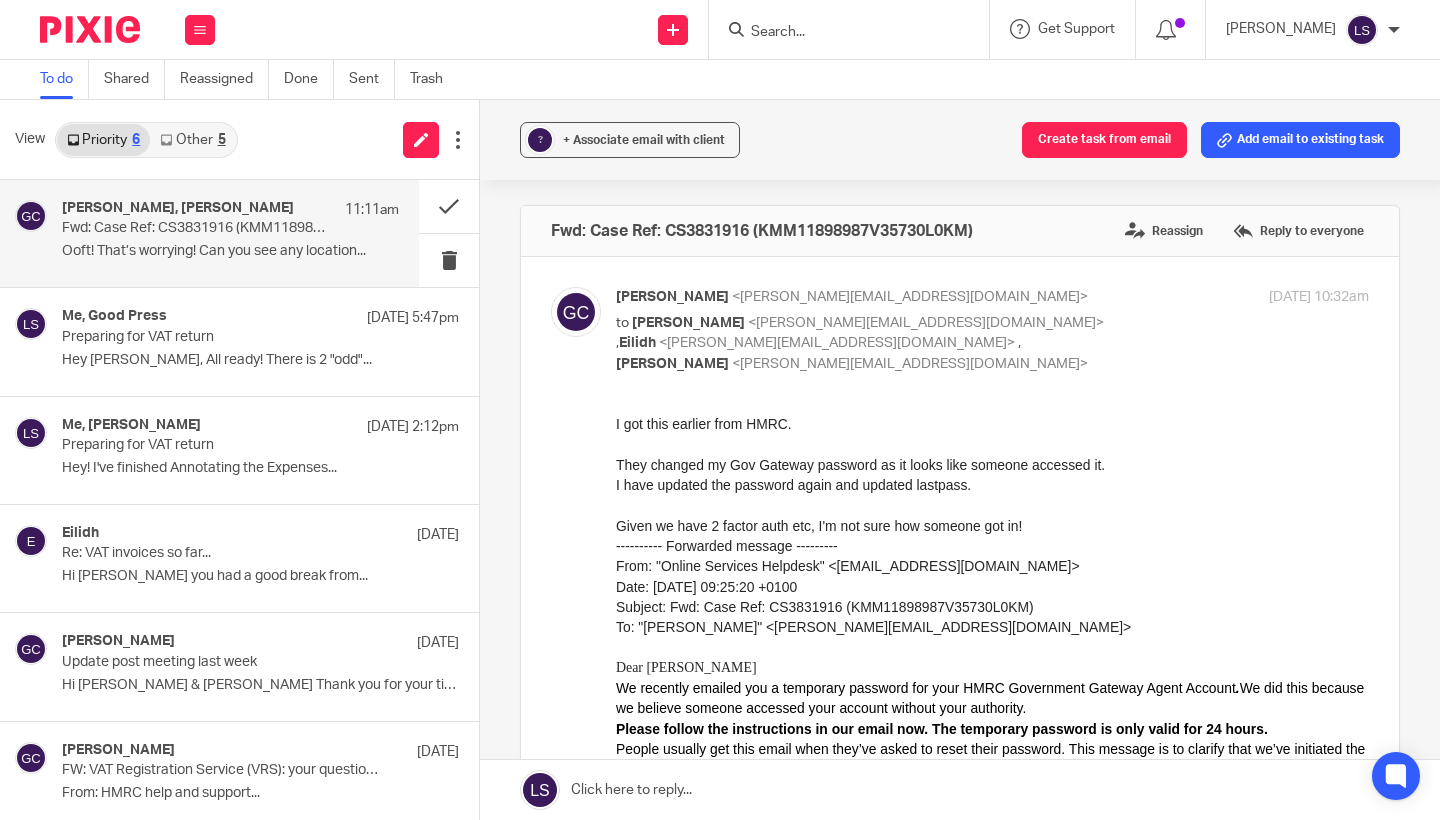 scroll, scrollTop: 0, scrollLeft: 0, axis: both 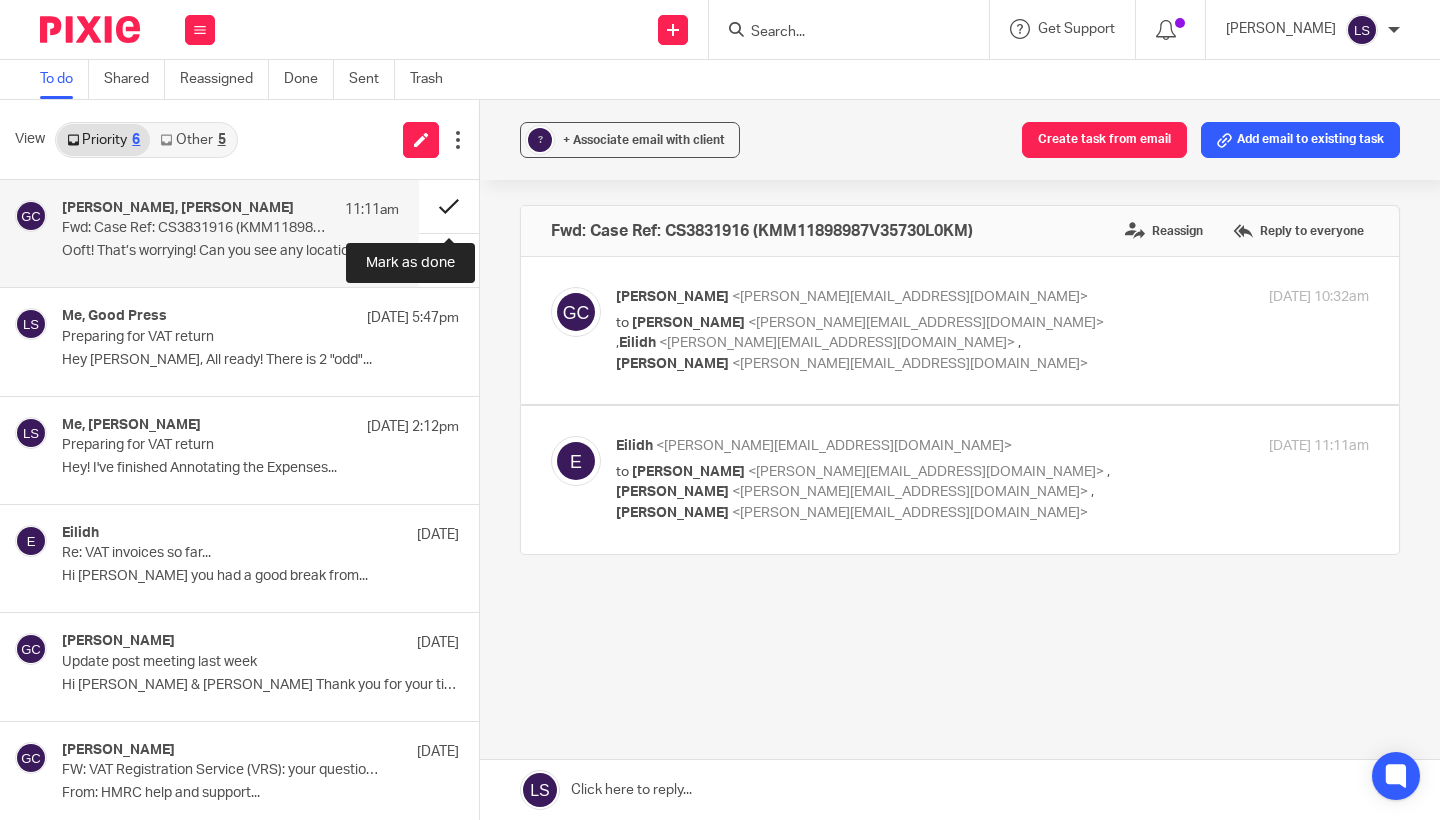 click at bounding box center [449, 206] 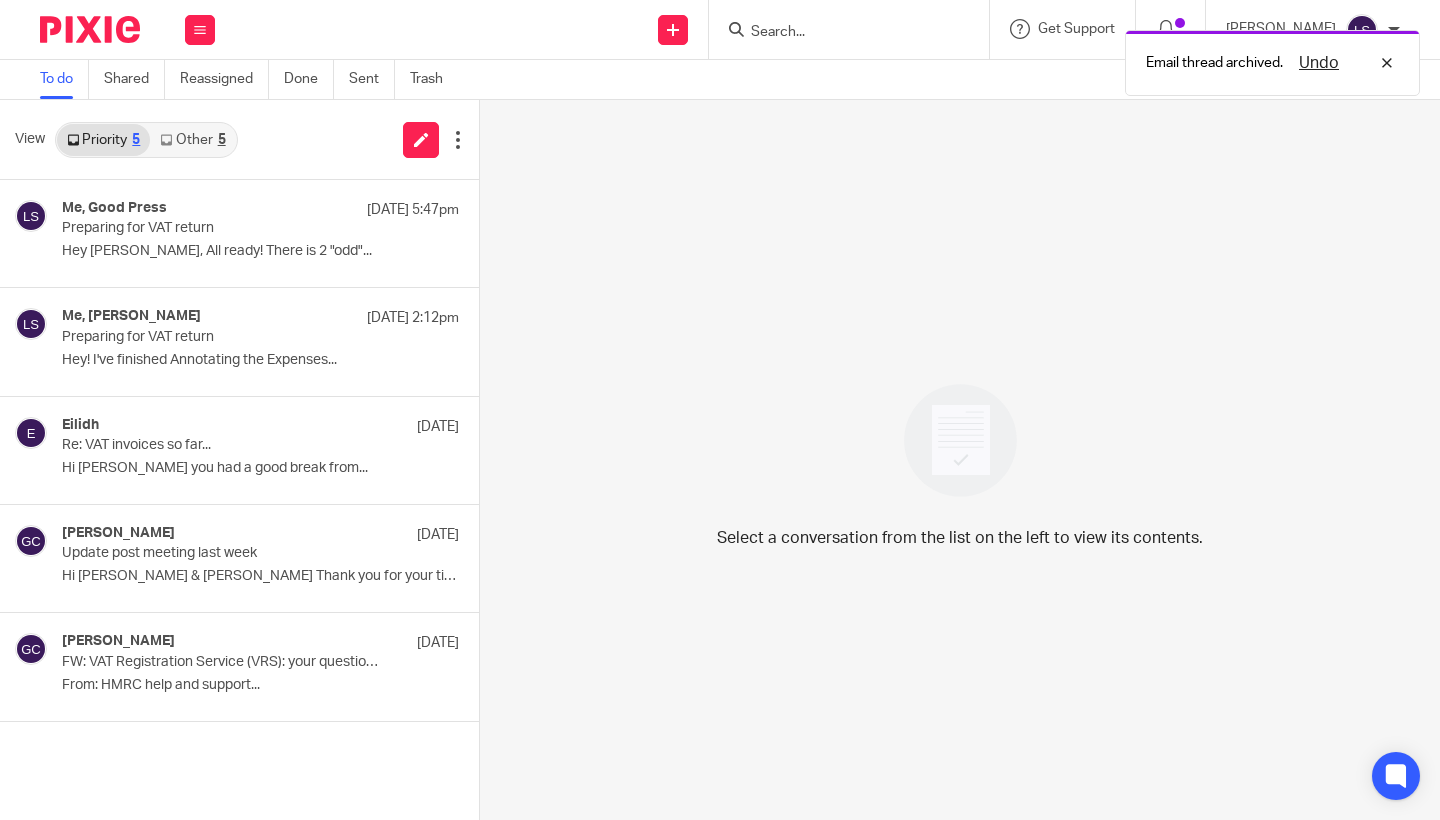 click on "5" at bounding box center (222, 140) 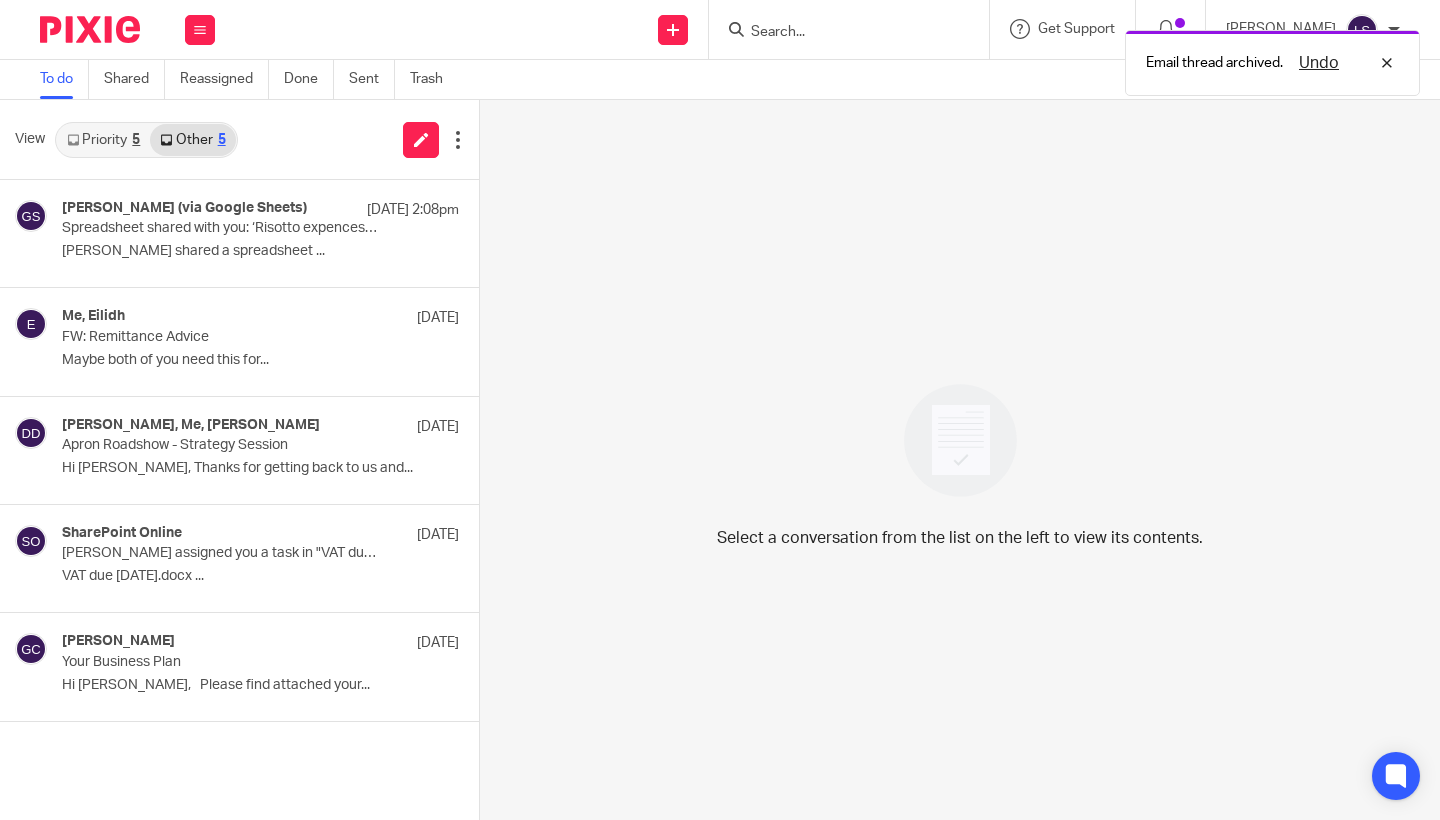 click on "Priority
5" at bounding box center [103, 140] 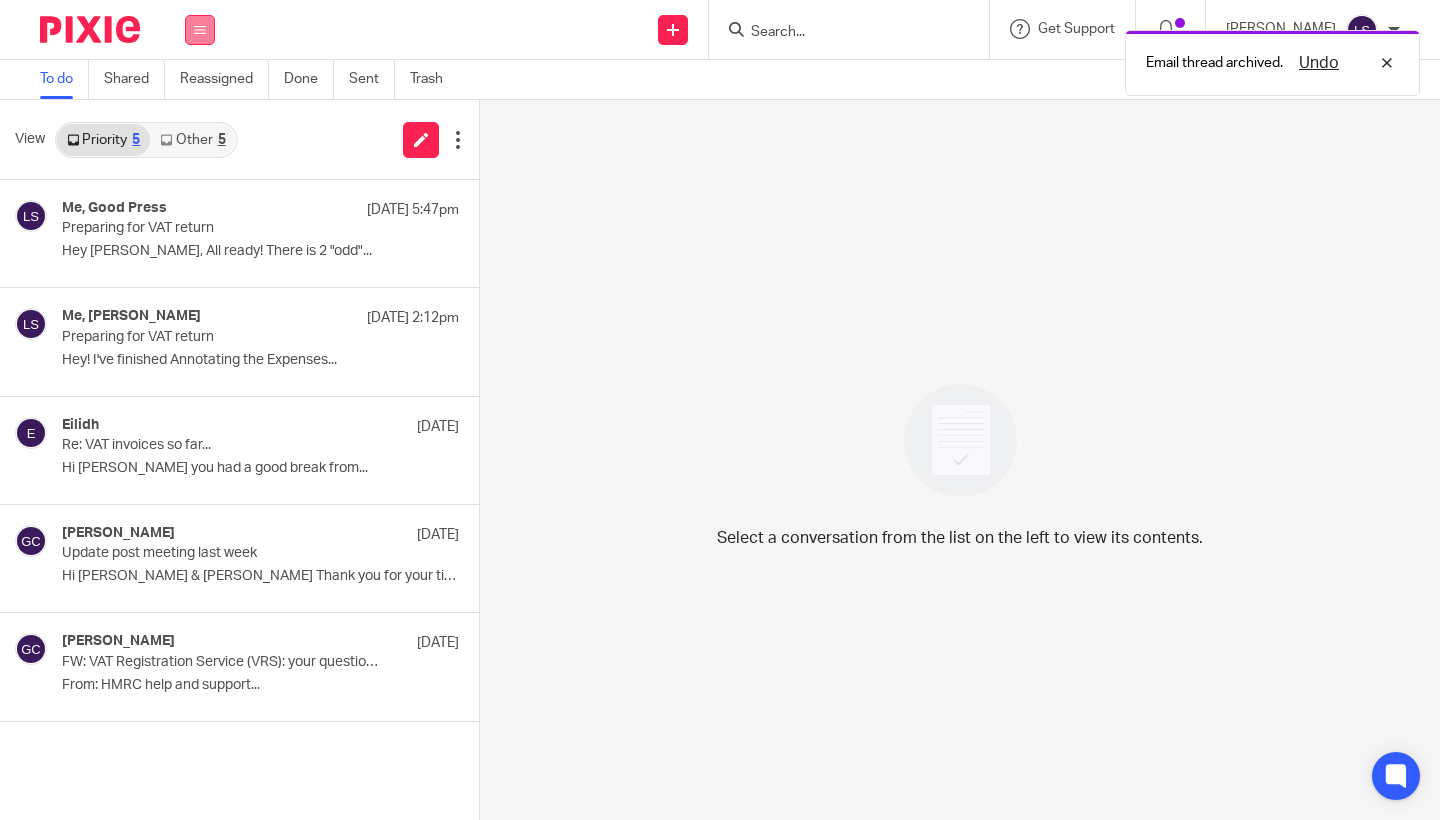 click at bounding box center (200, 30) 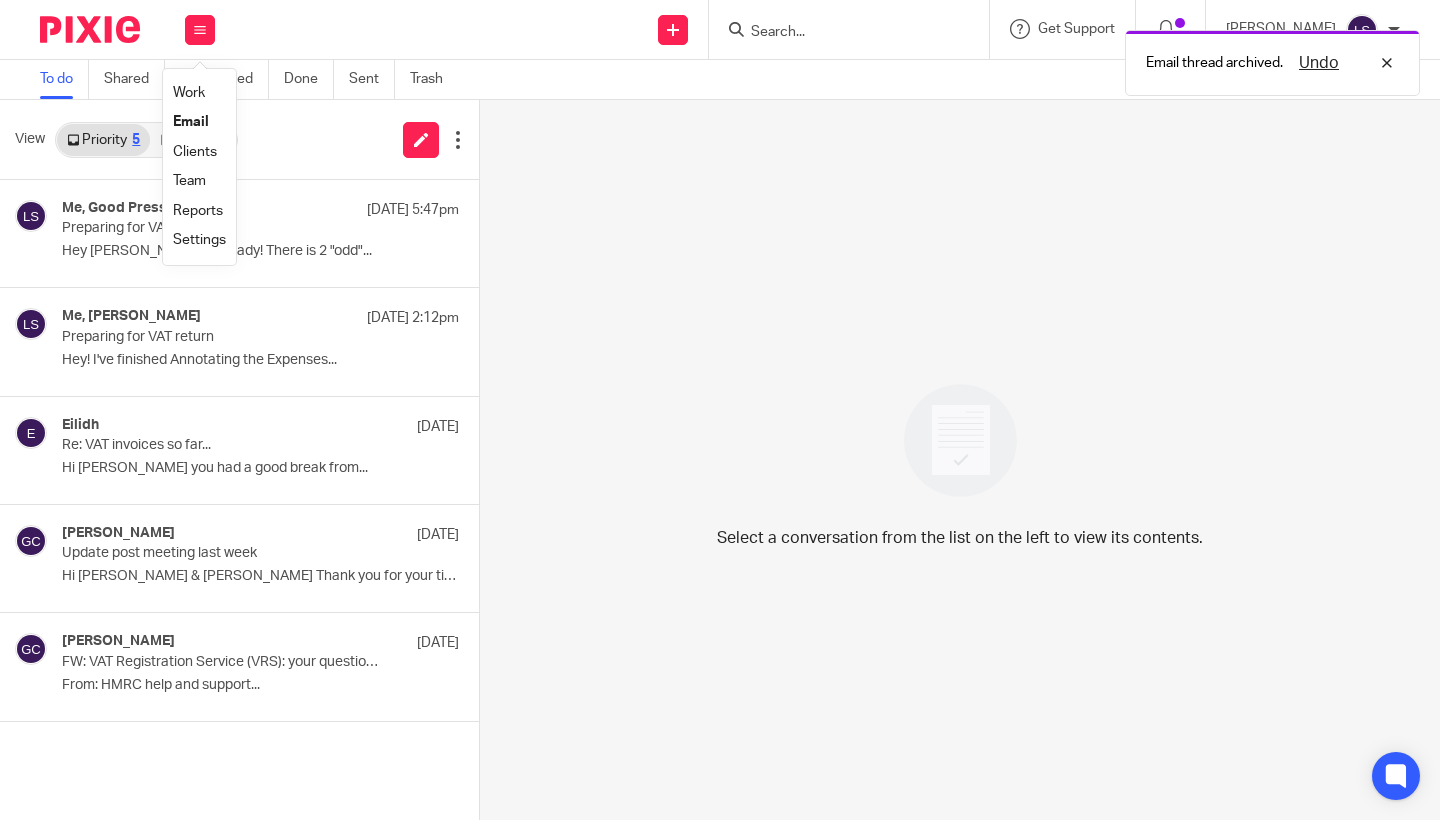 click on "Email" at bounding box center [191, 122] 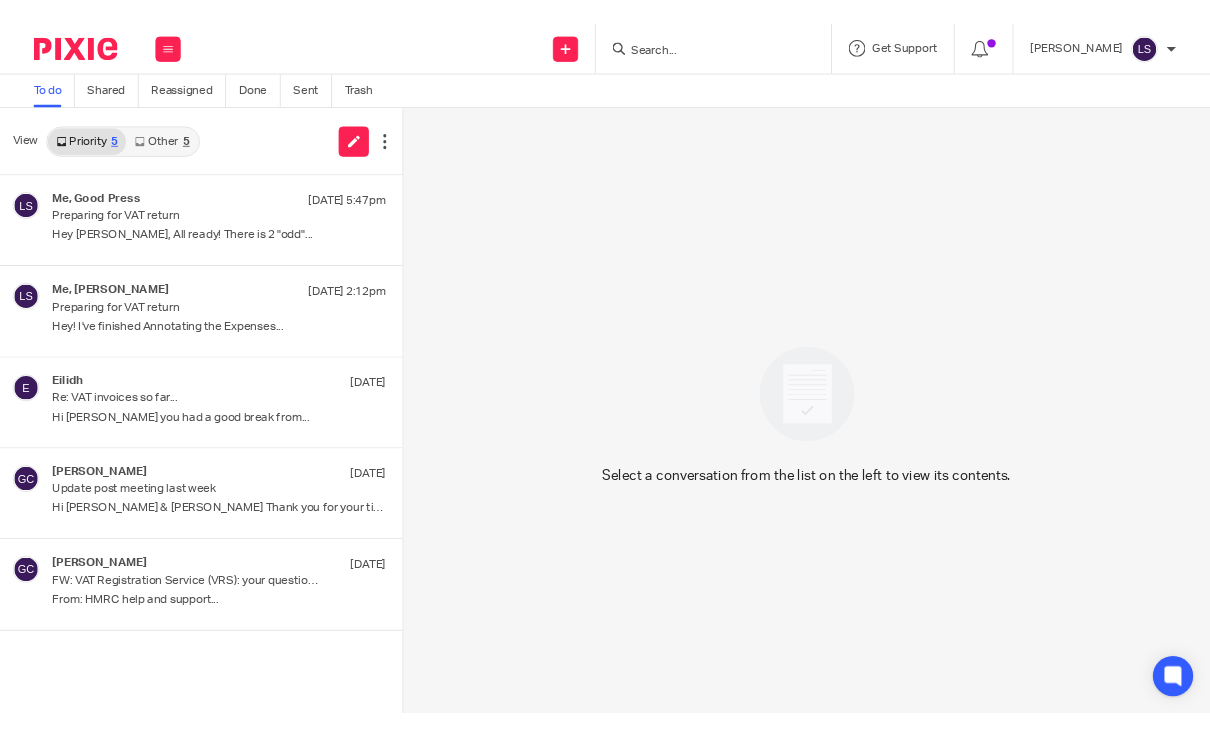 scroll, scrollTop: 0, scrollLeft: 0, axis: both 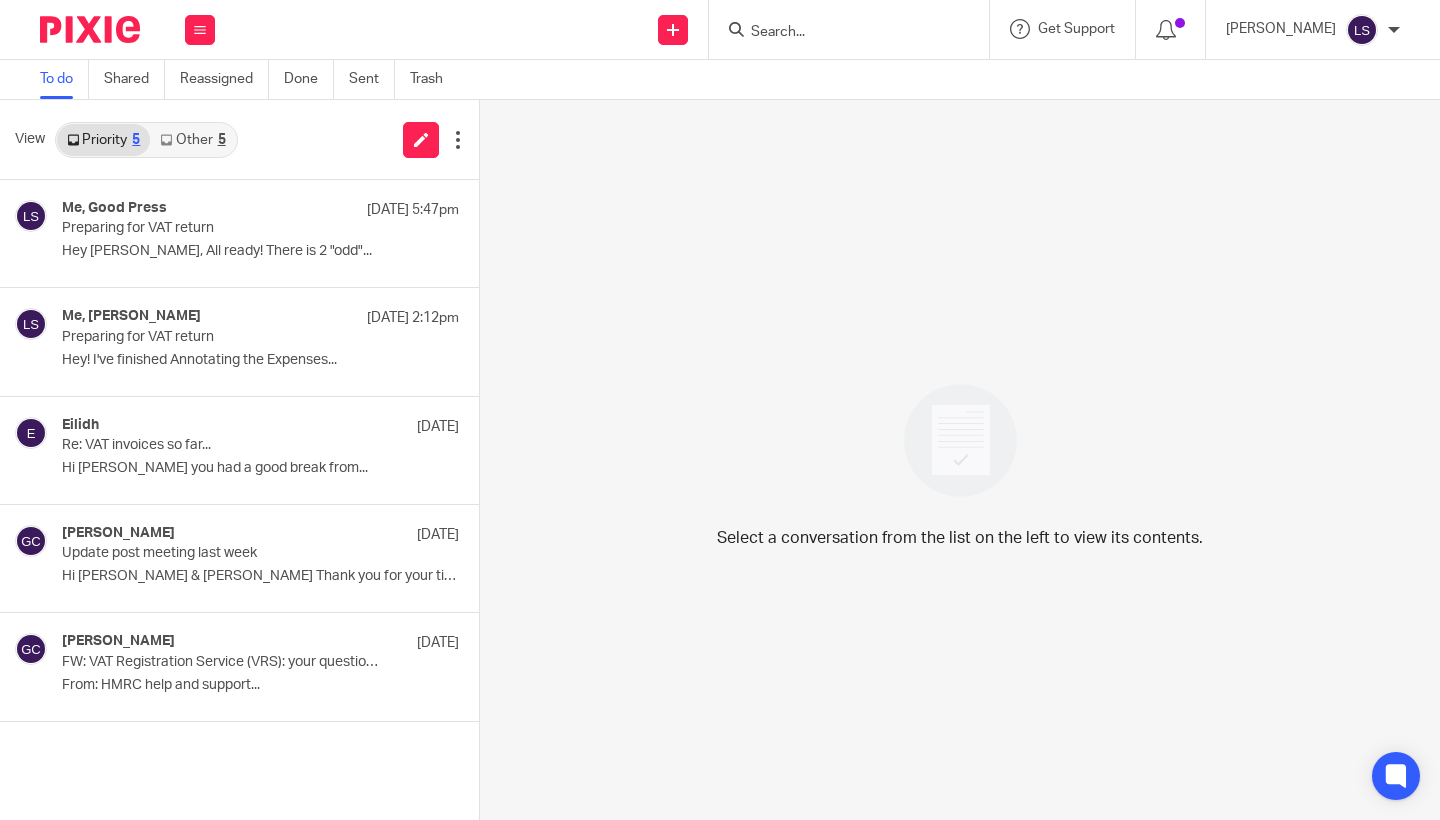 click on "Other
5" at bounding box center (192, 140) 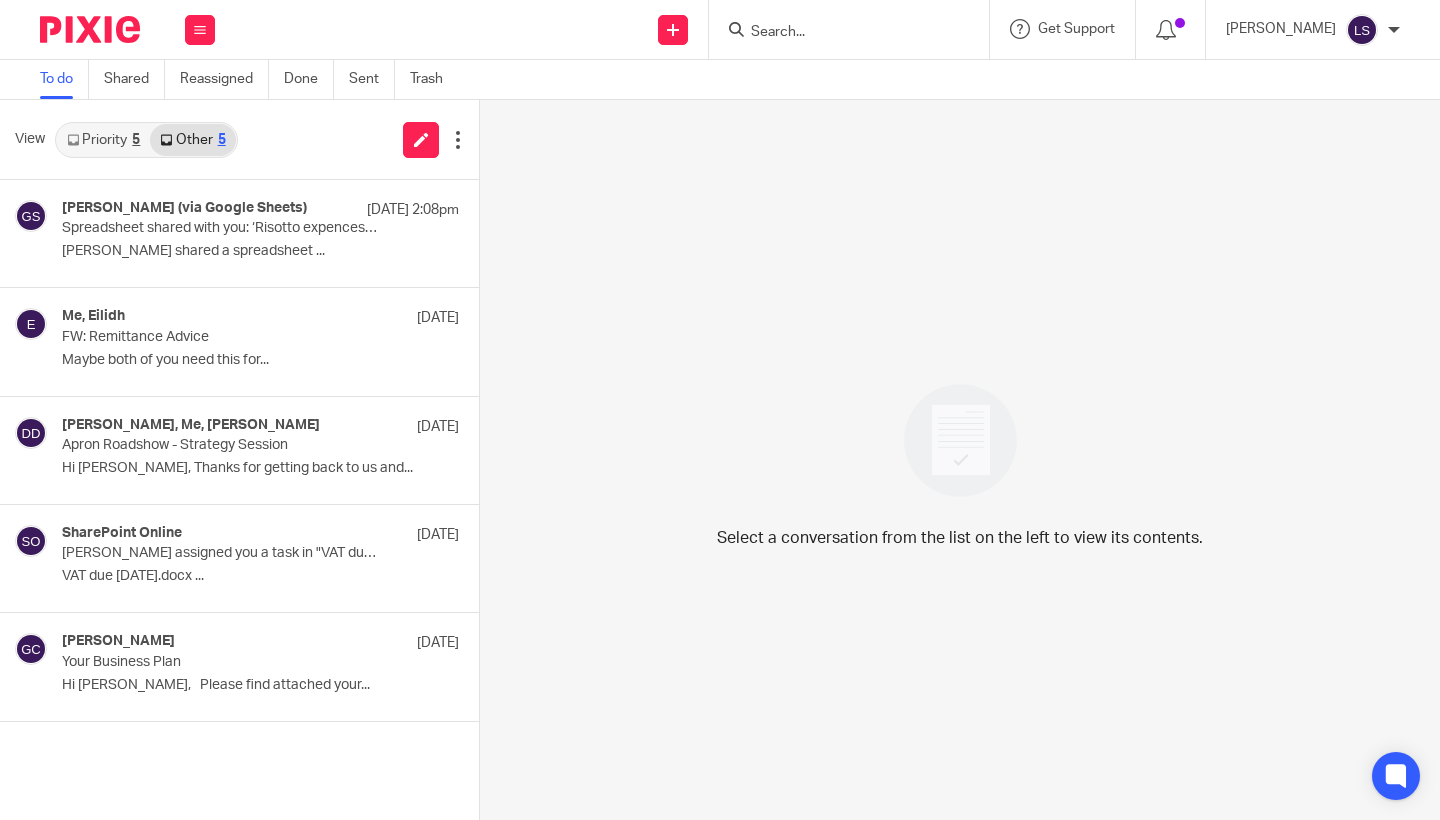 click on "Priority
5" at bounding box center (103, 140) 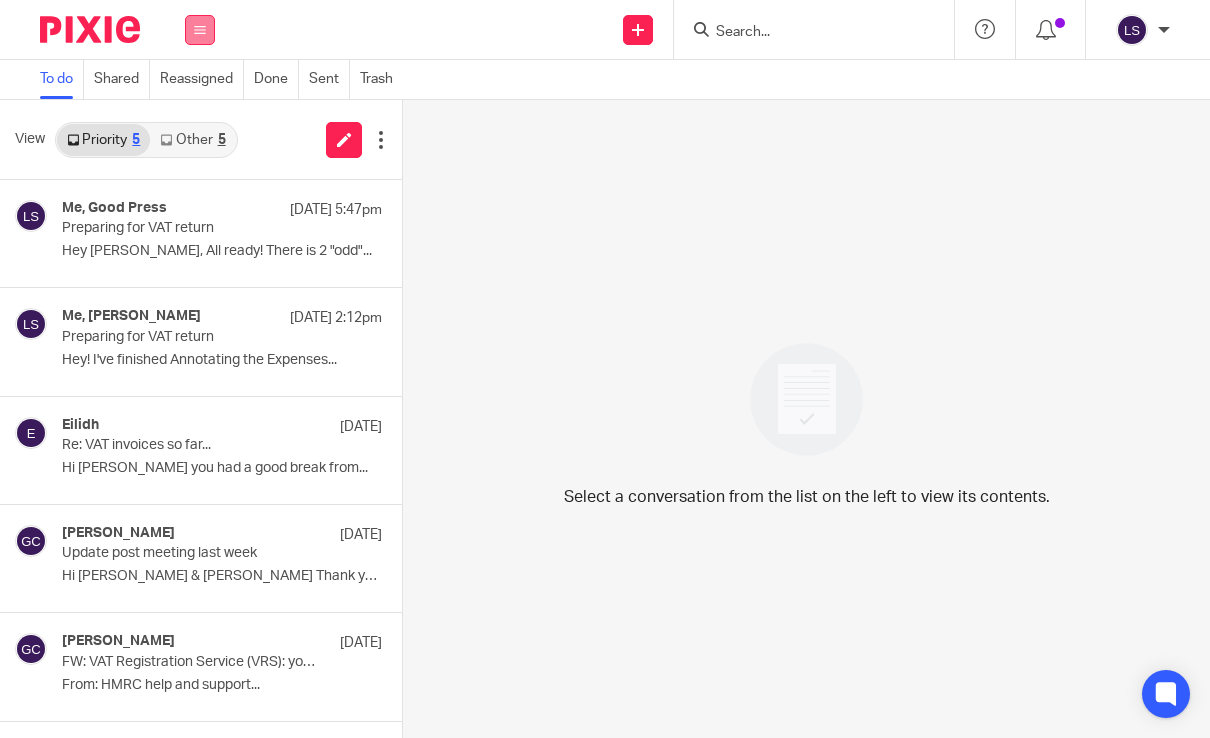 click at bounding box center (200, 30) 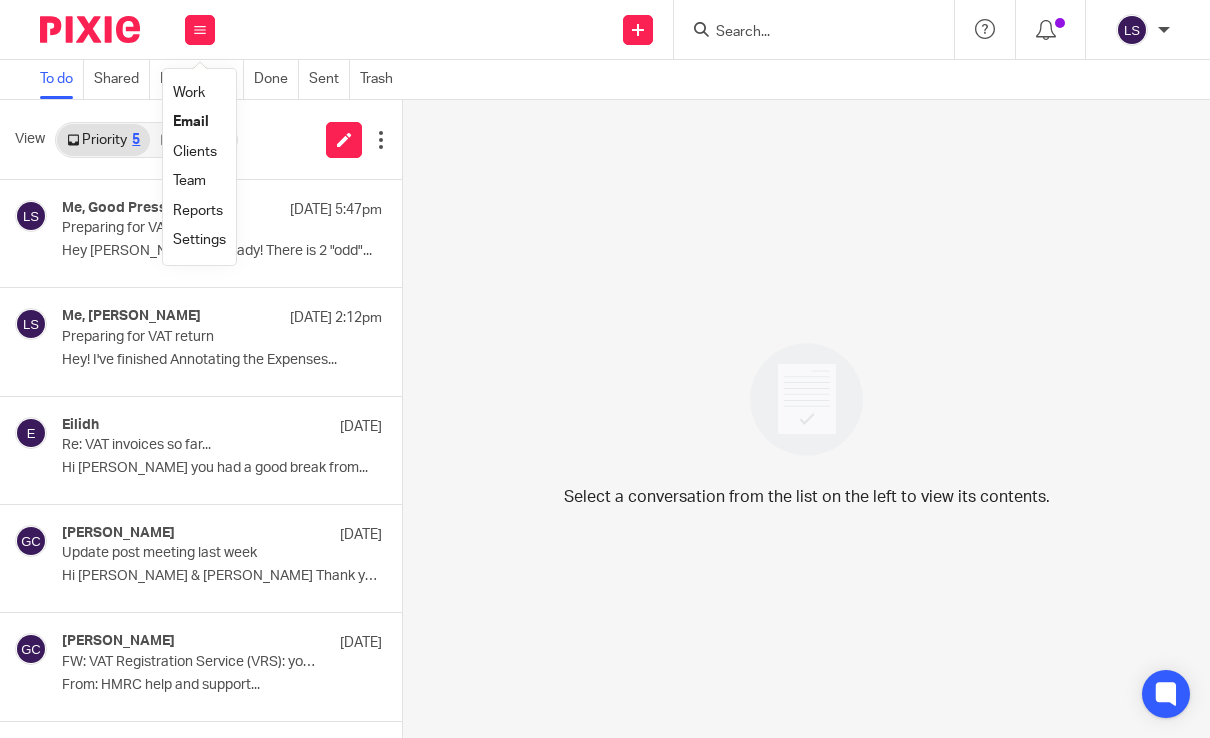 click on "Email" at bounding box center (199, 122) 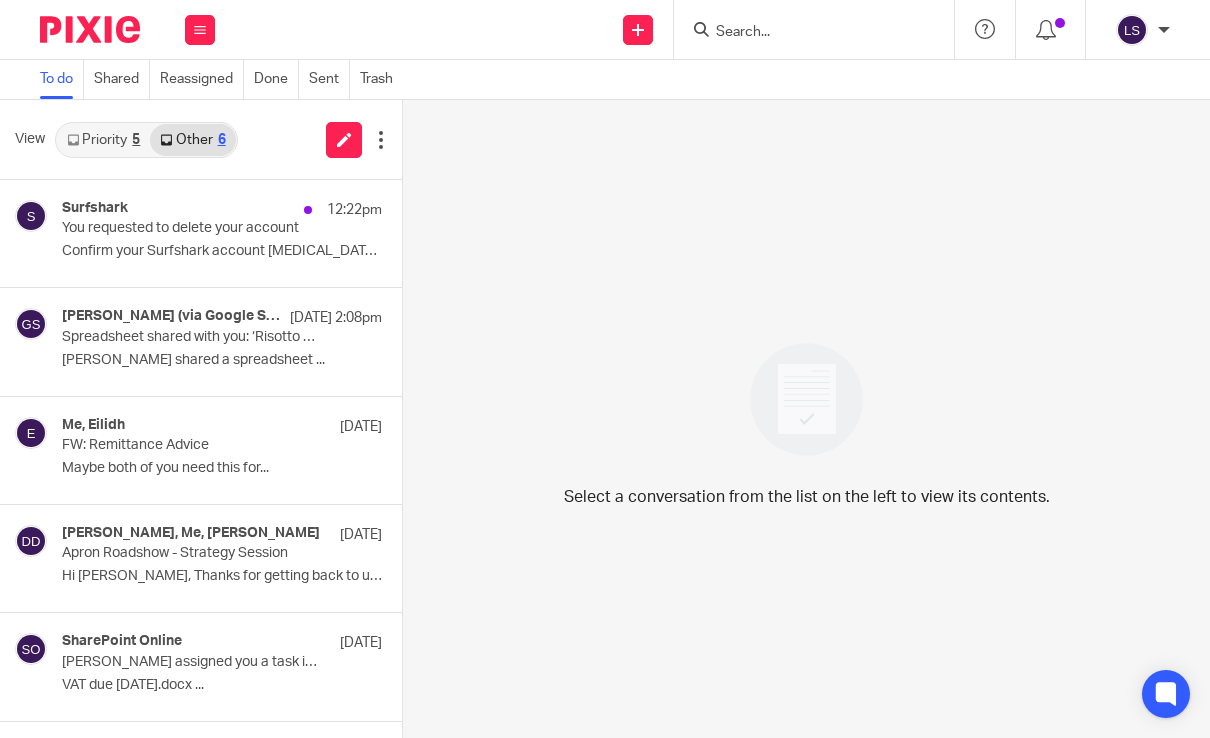 scroll, scrollTop: 0, scrollLeft: 0, axis: both 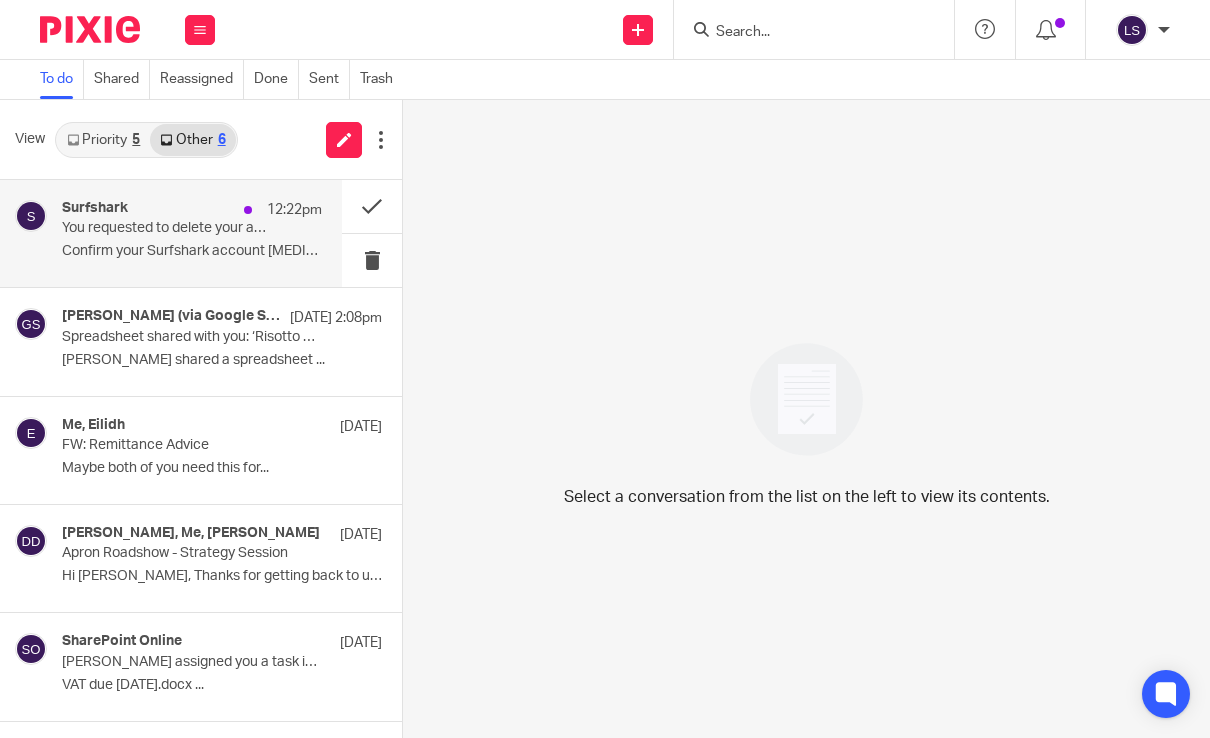click on "Surfshark
12:22pm" at bounding box center (192, 210) 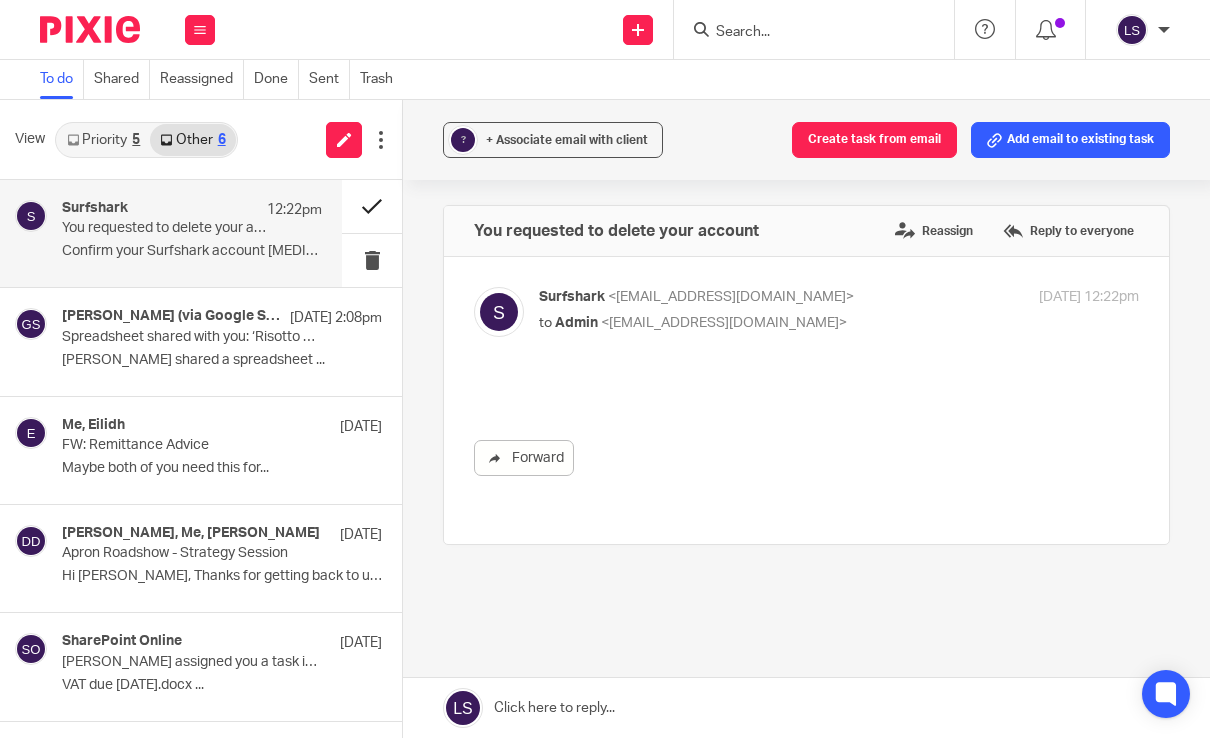 scroll, scrollTop: 0, scrollLeft: 0, axis: both 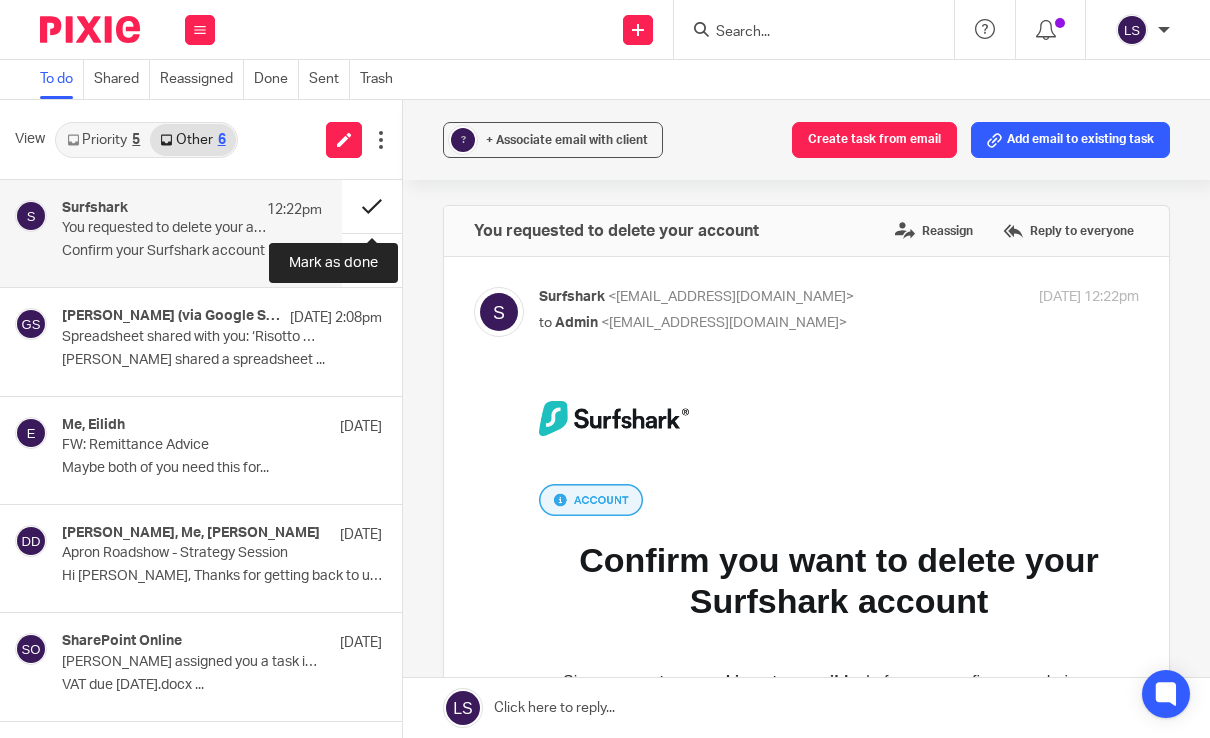 click at bounding box center [372, 206] 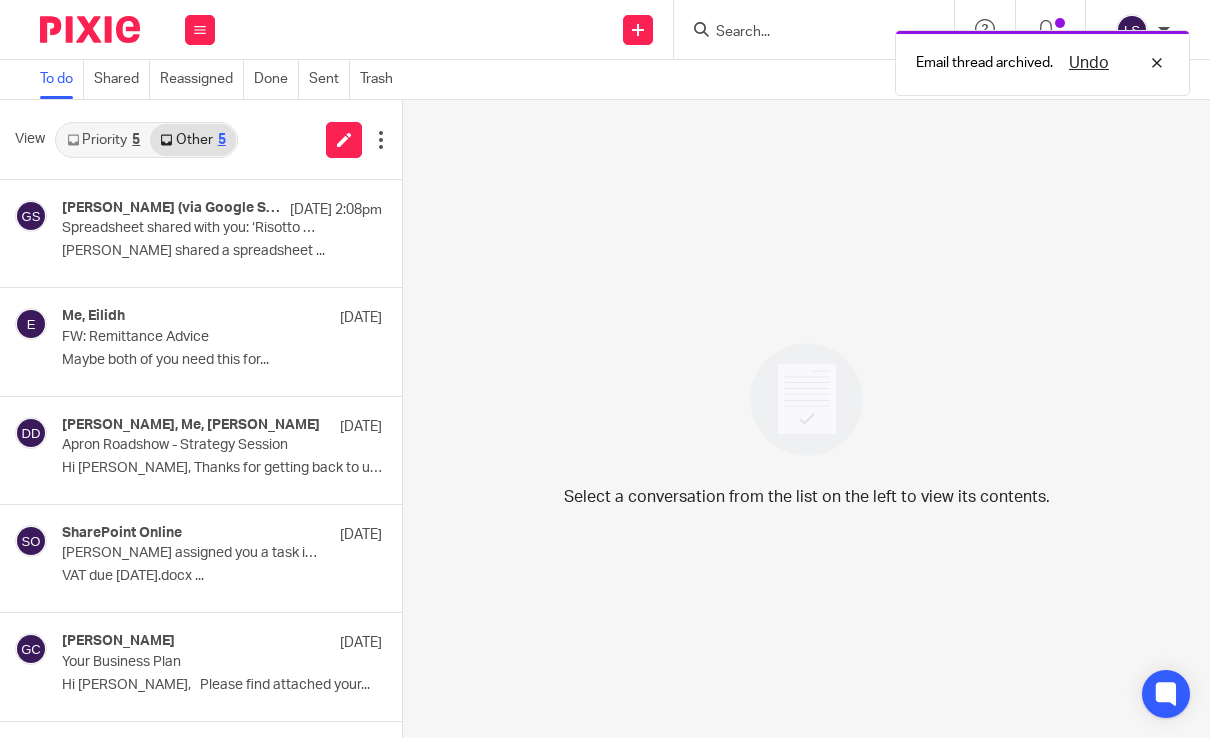 click on "Priority
5" at bounding box center (103, 140) 